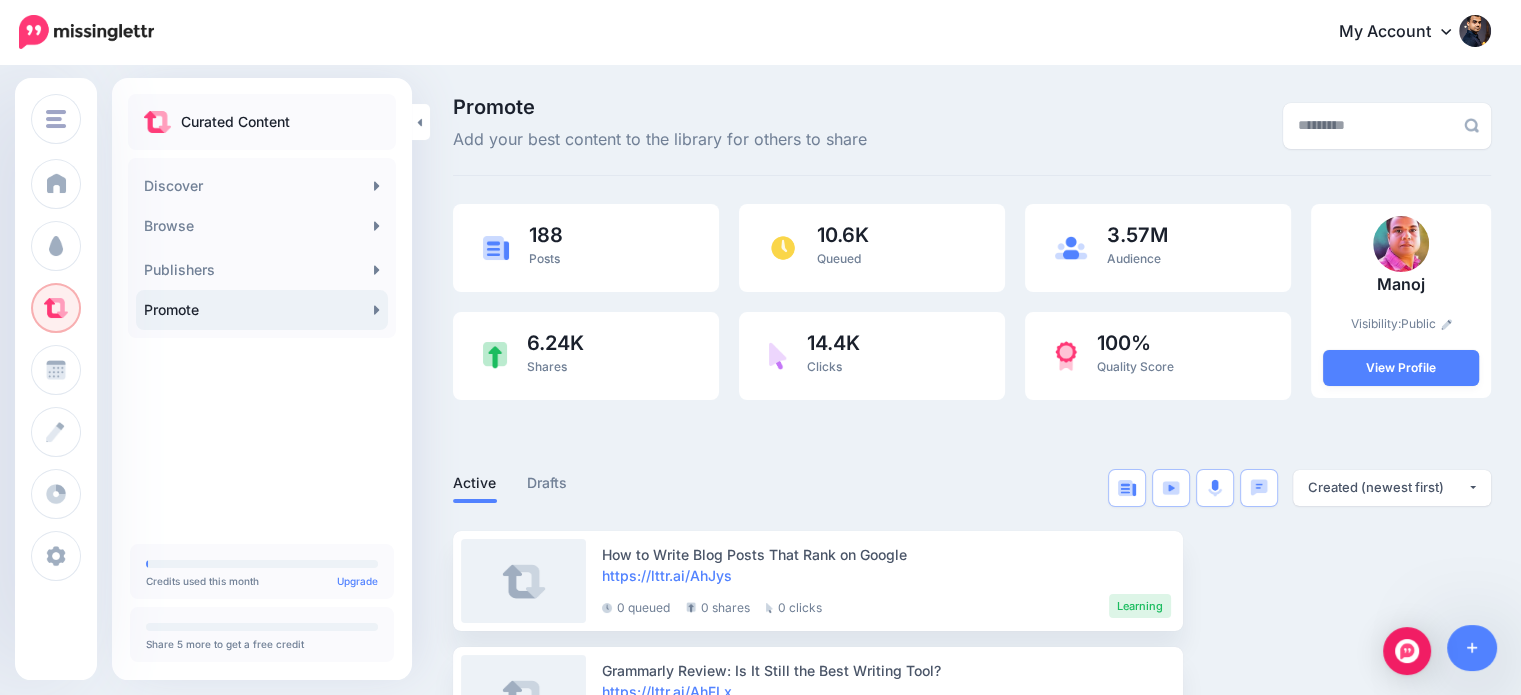 scroll, scrollTop: 0, scrollLeft: 0, axis: both 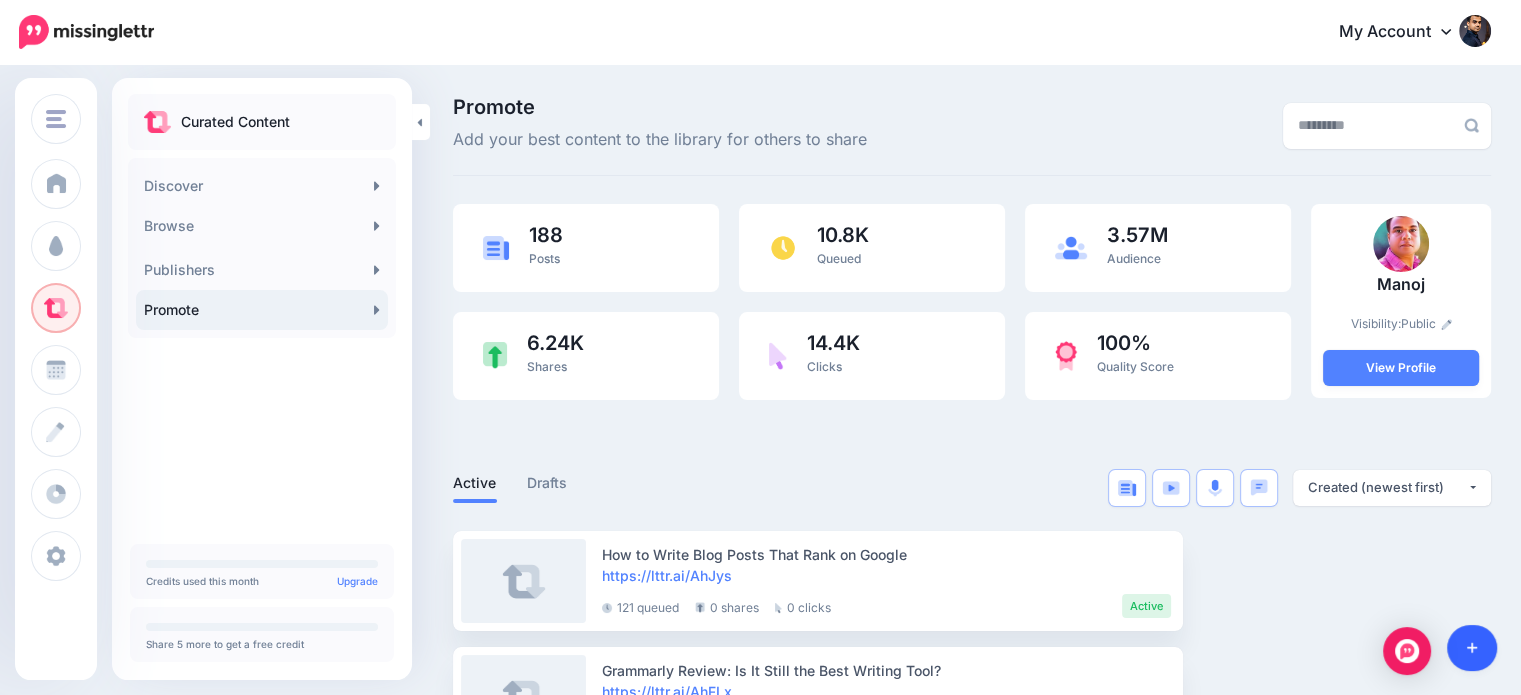 click 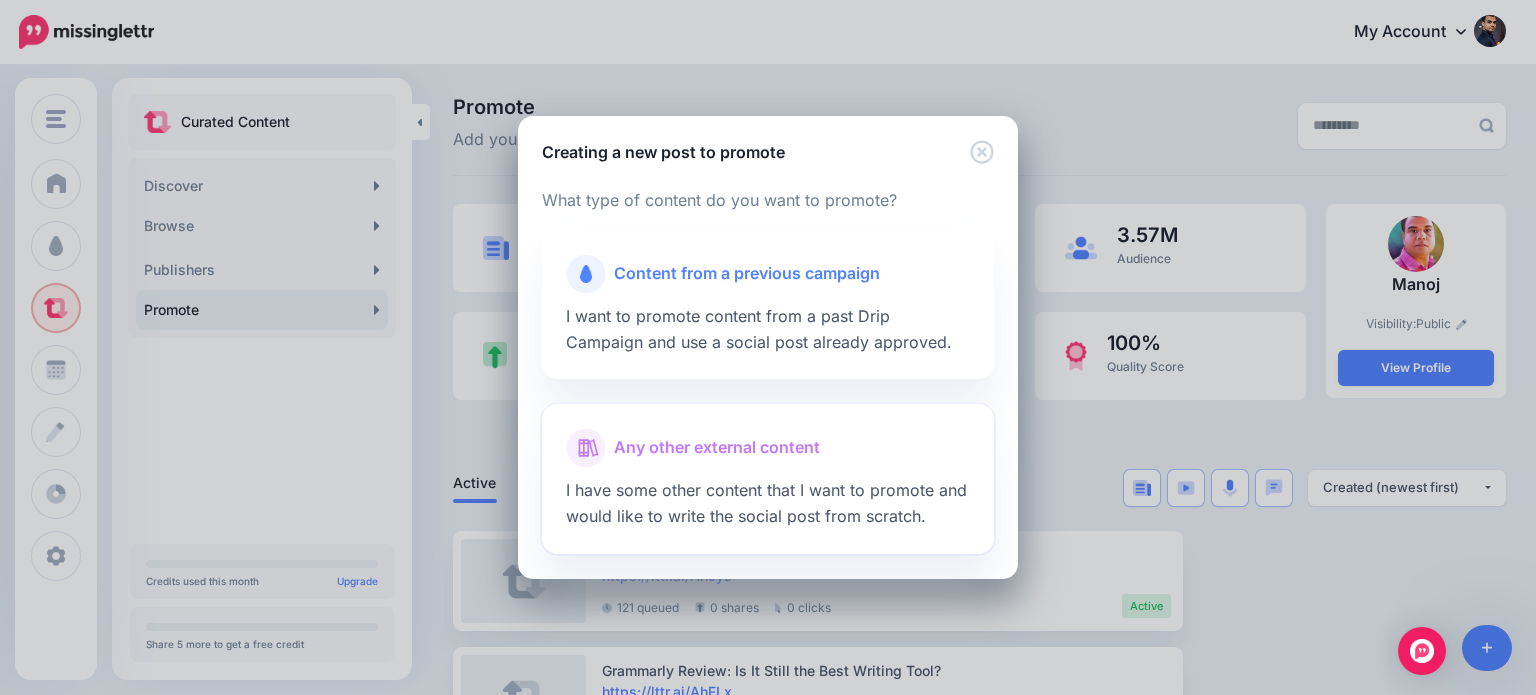 click on "Any other external content" at bounding box center [717, 448] 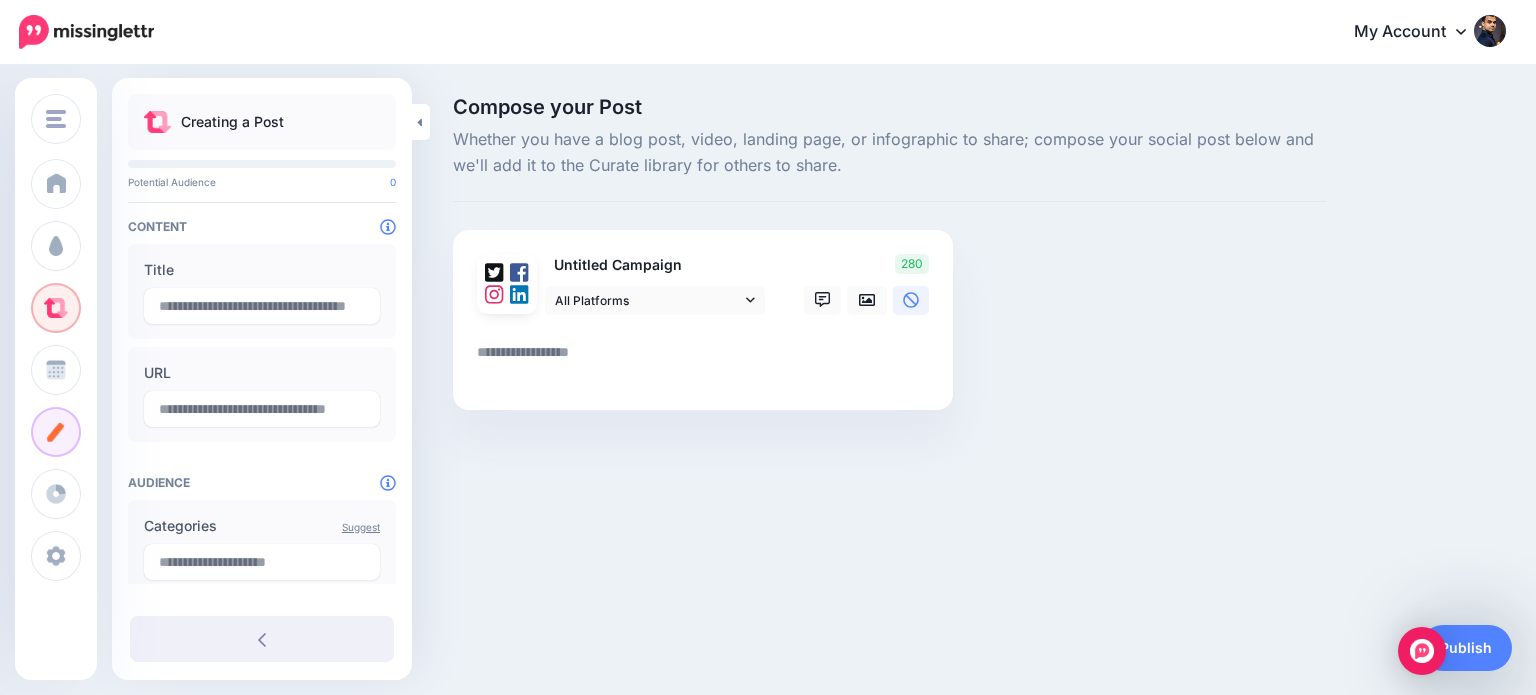 scroll, scrollTop: 0, scrollLeft: 0, axis: both 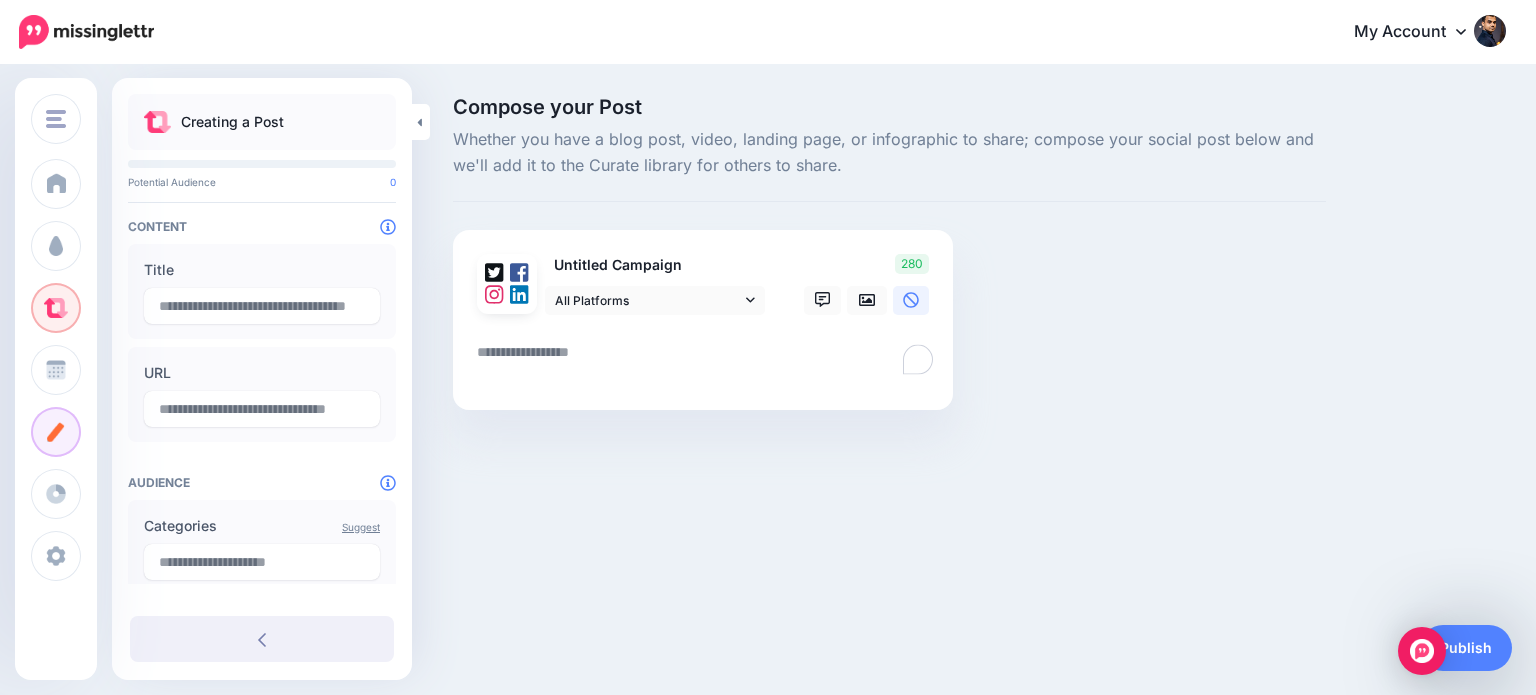 paste on "**********" 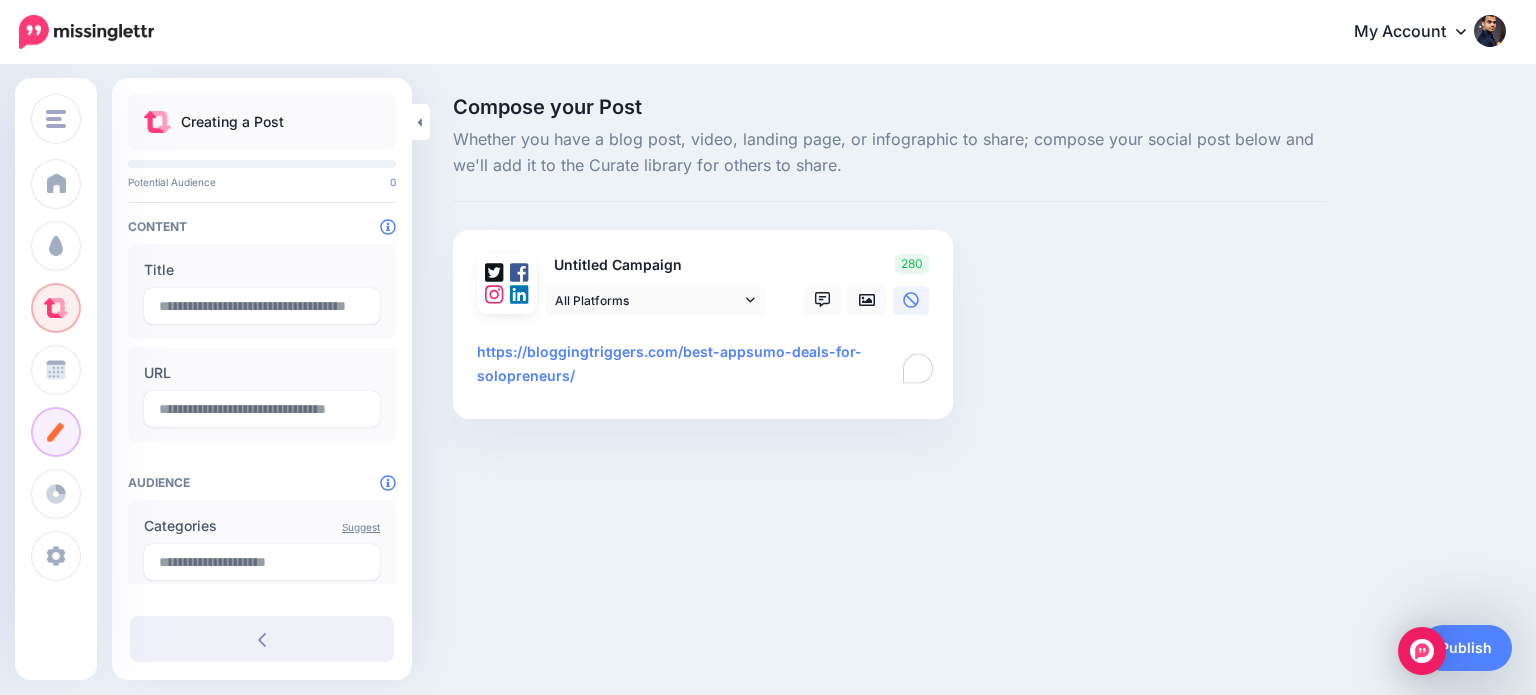 type on "**********" 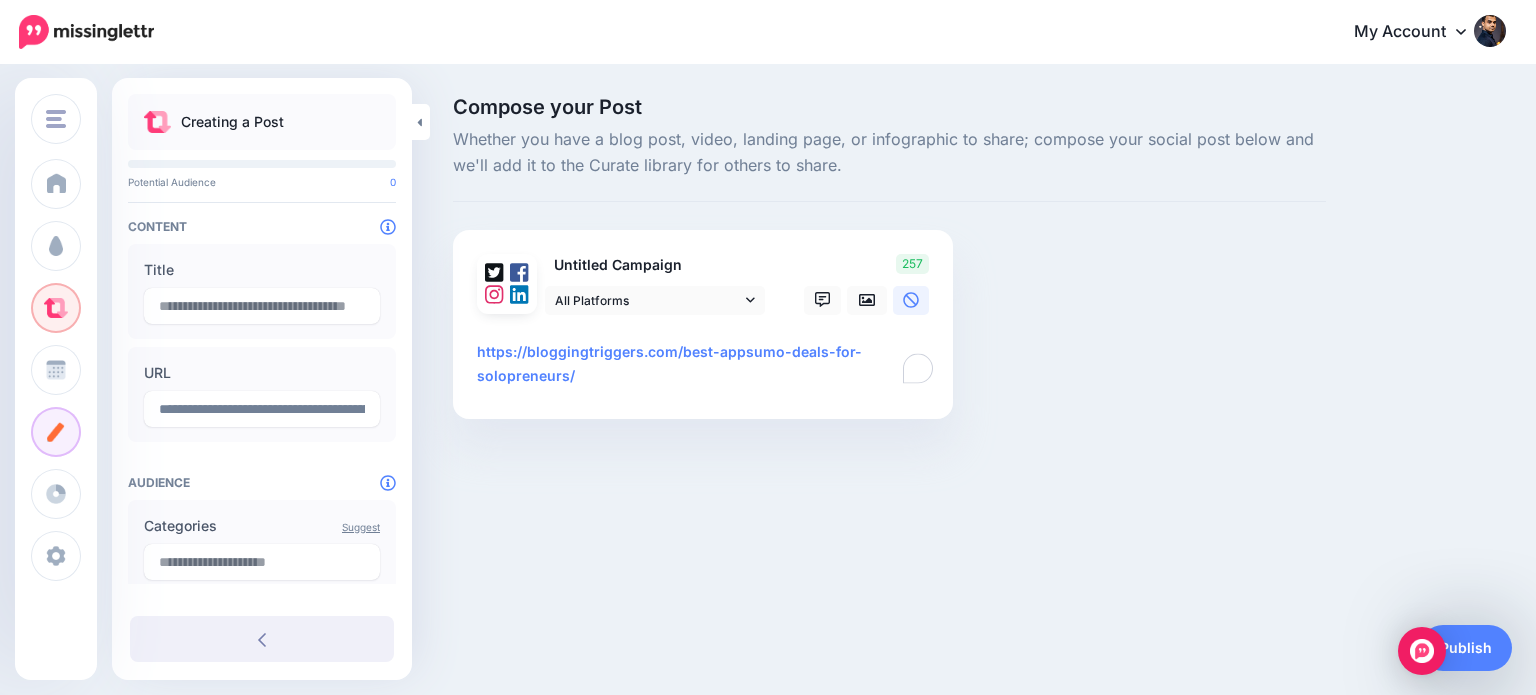 type on "**********" 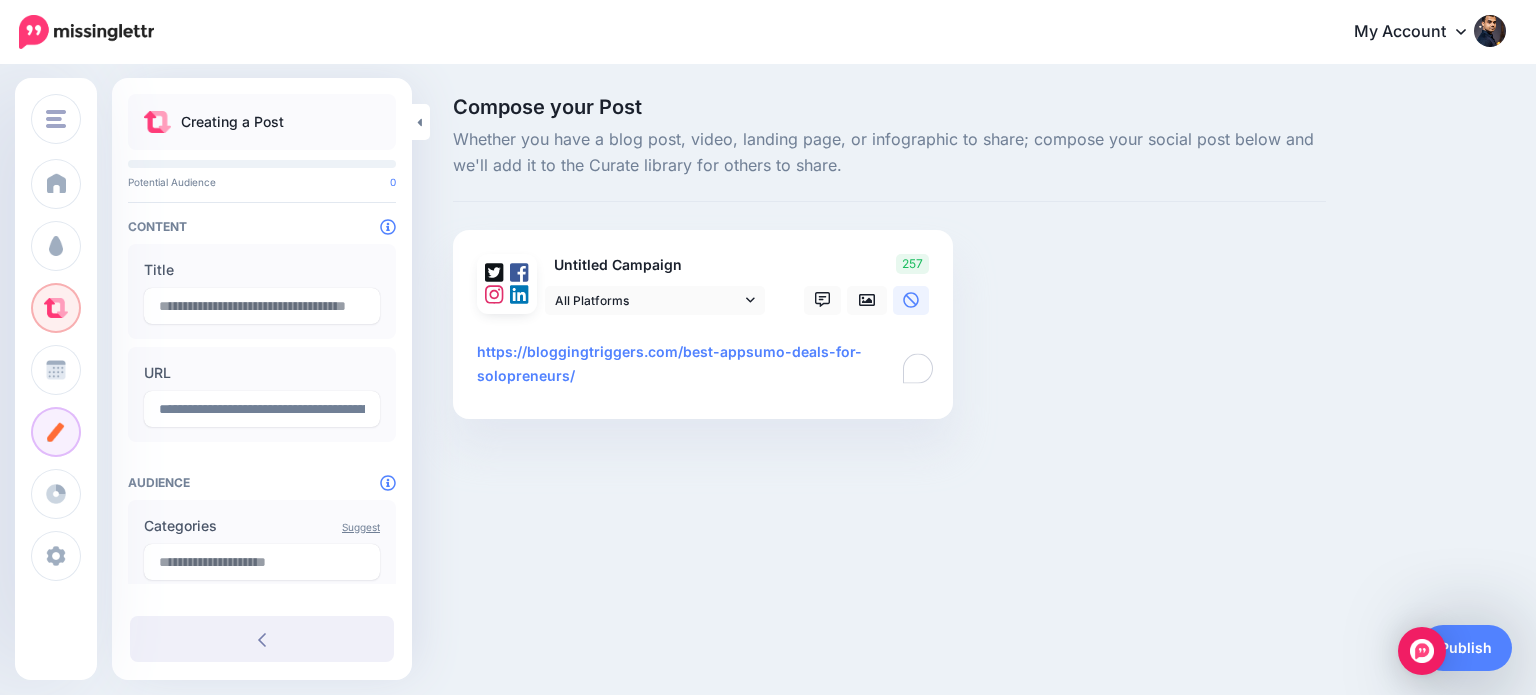 click on "**********" at bounding box center (707, 364) 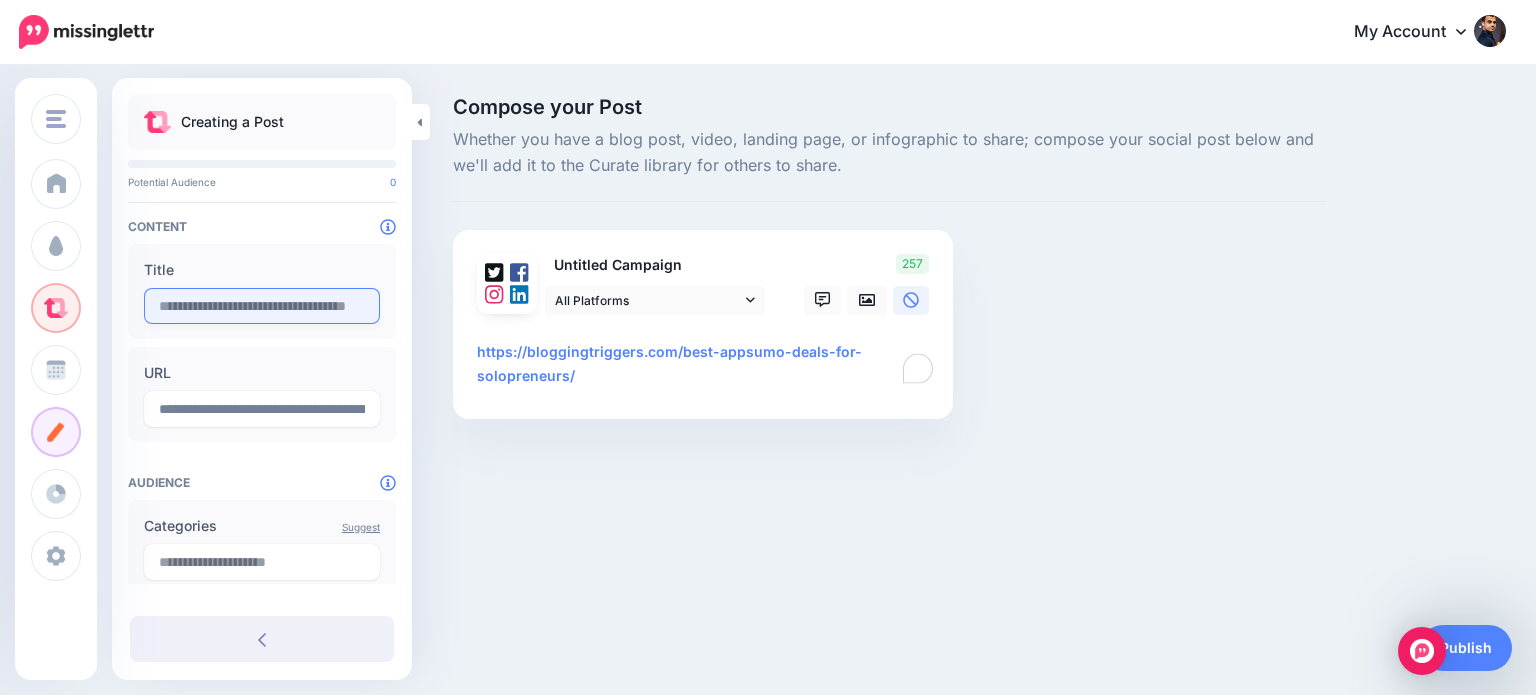 click at bounding box center [262, 306] 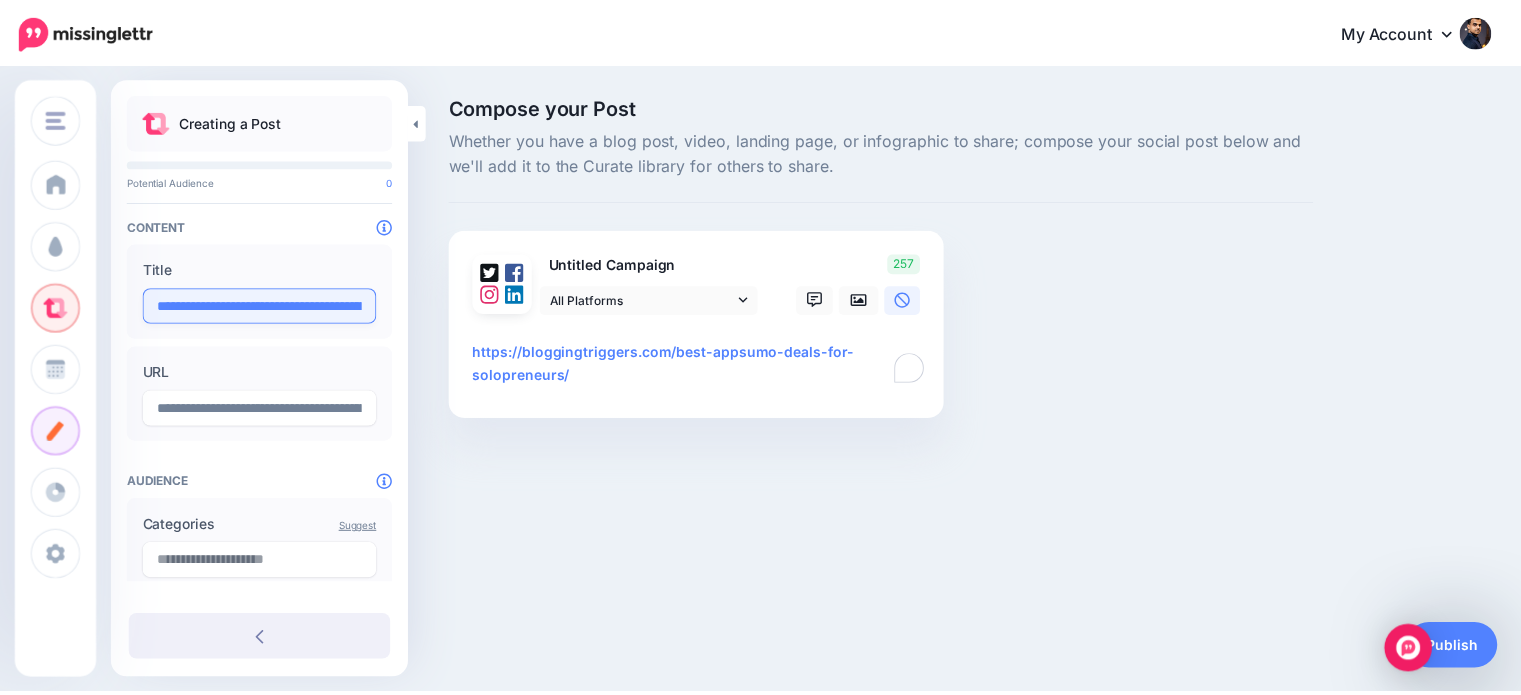 scroll, scrollTop: 0, scrollLeft: 356, axis: horizontal 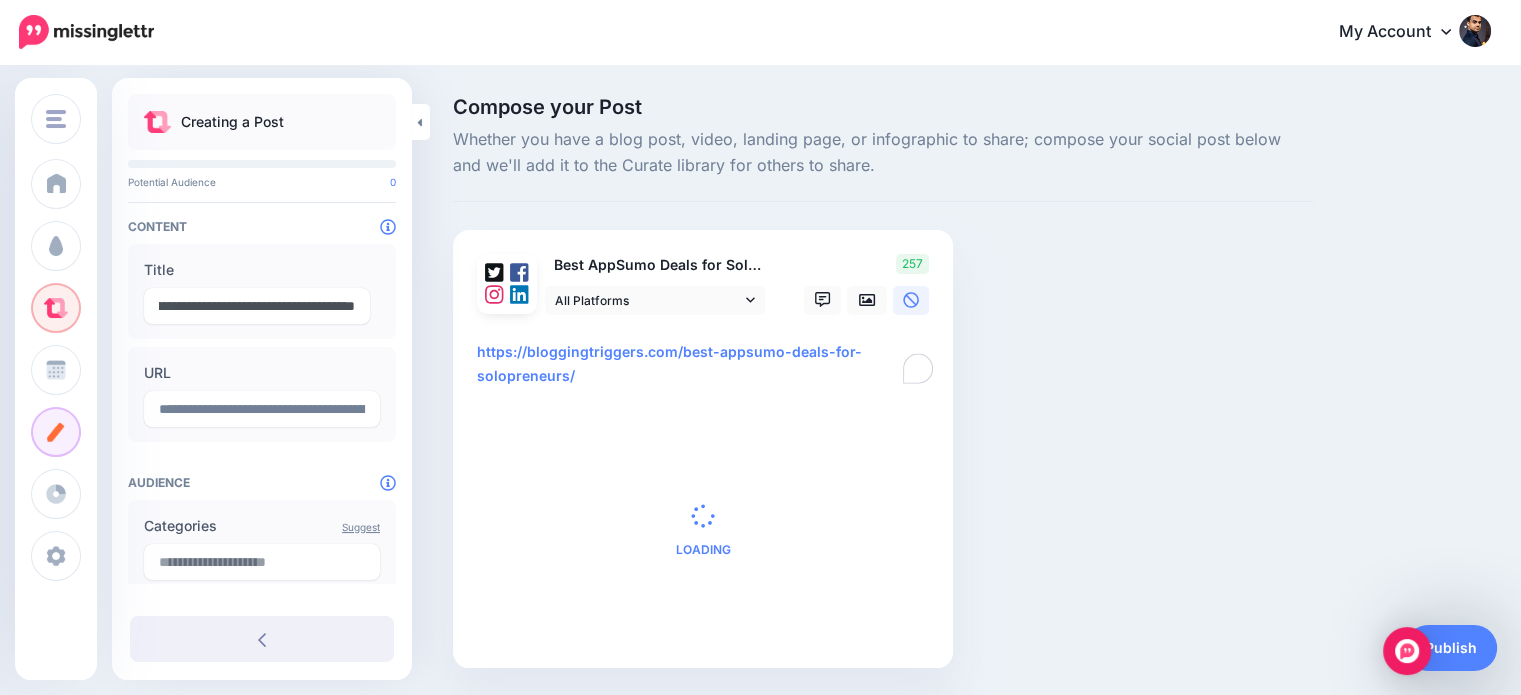 type on "**********" 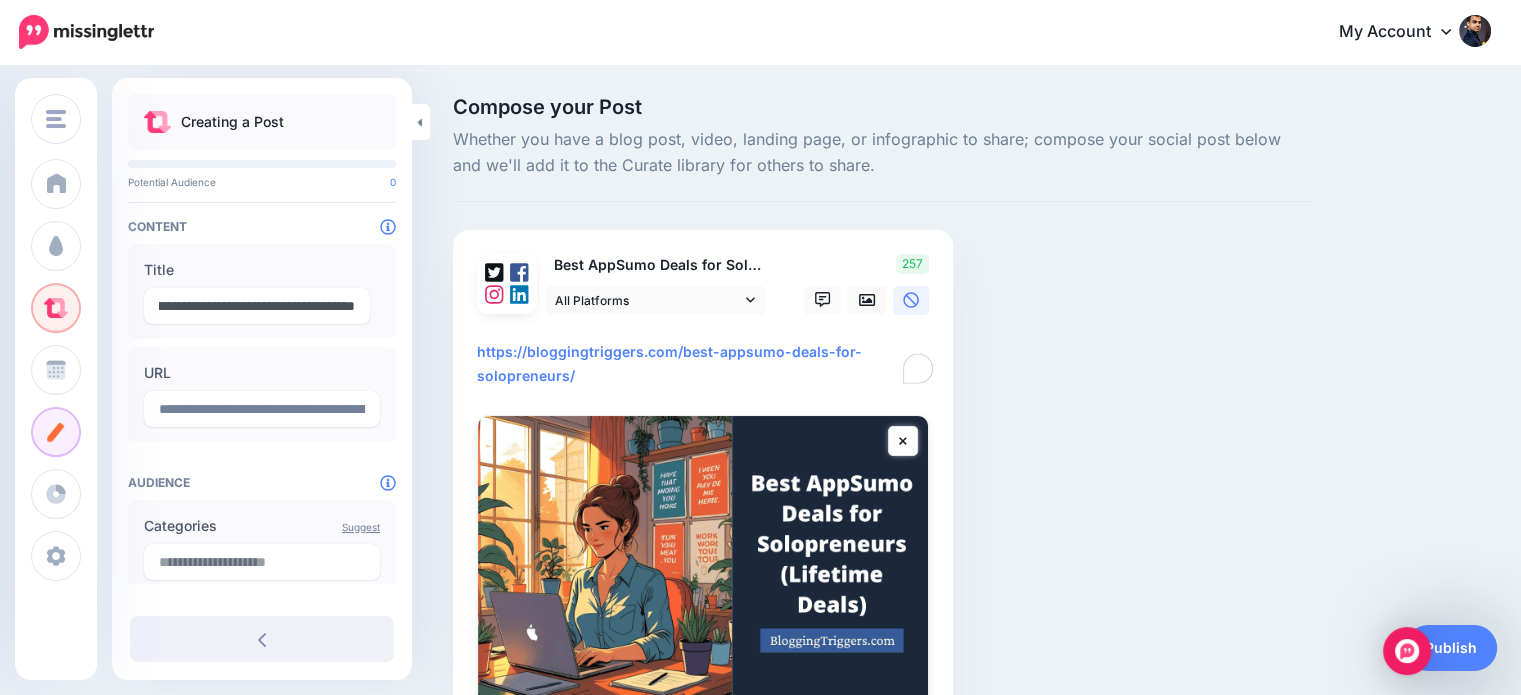 scroll, scrollTop: 0, scrollLeft: 0, axis: both 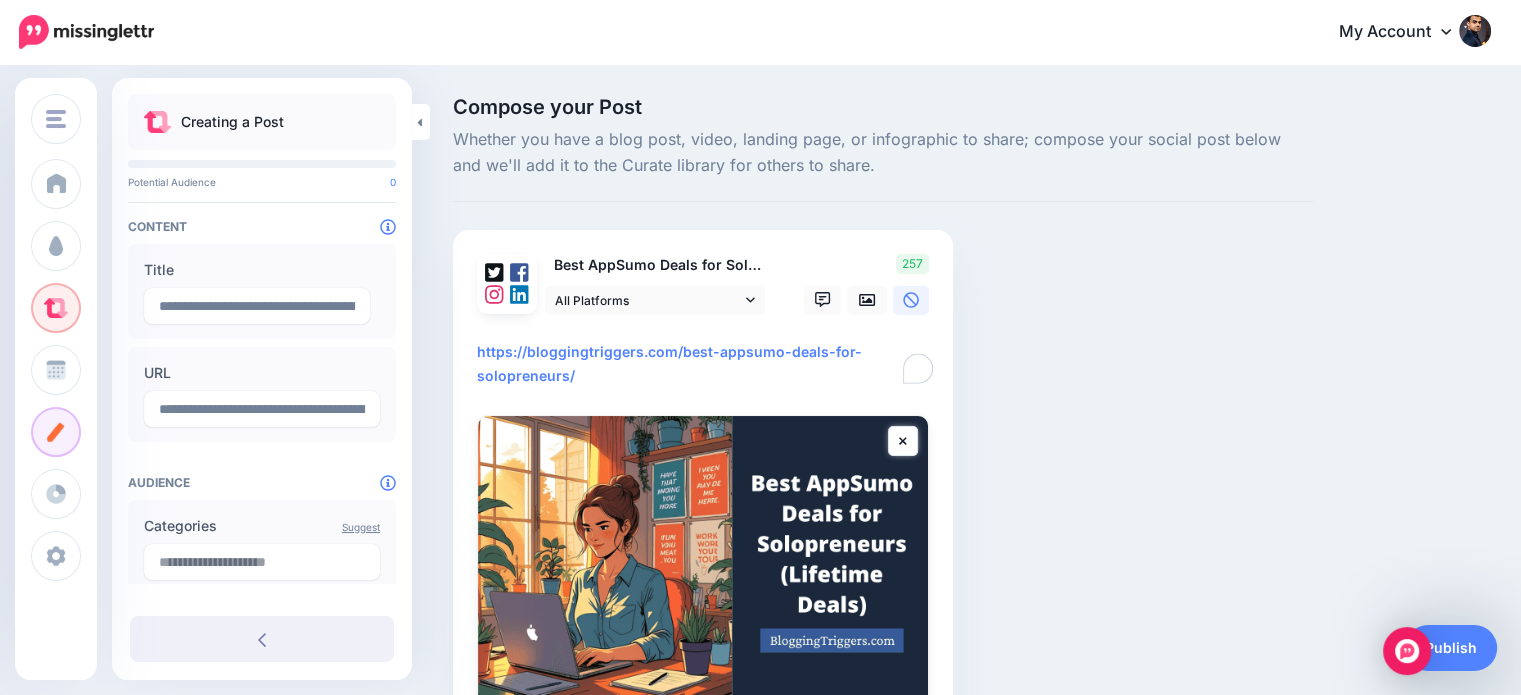 click on "**********" at bounding box center [707, 364] 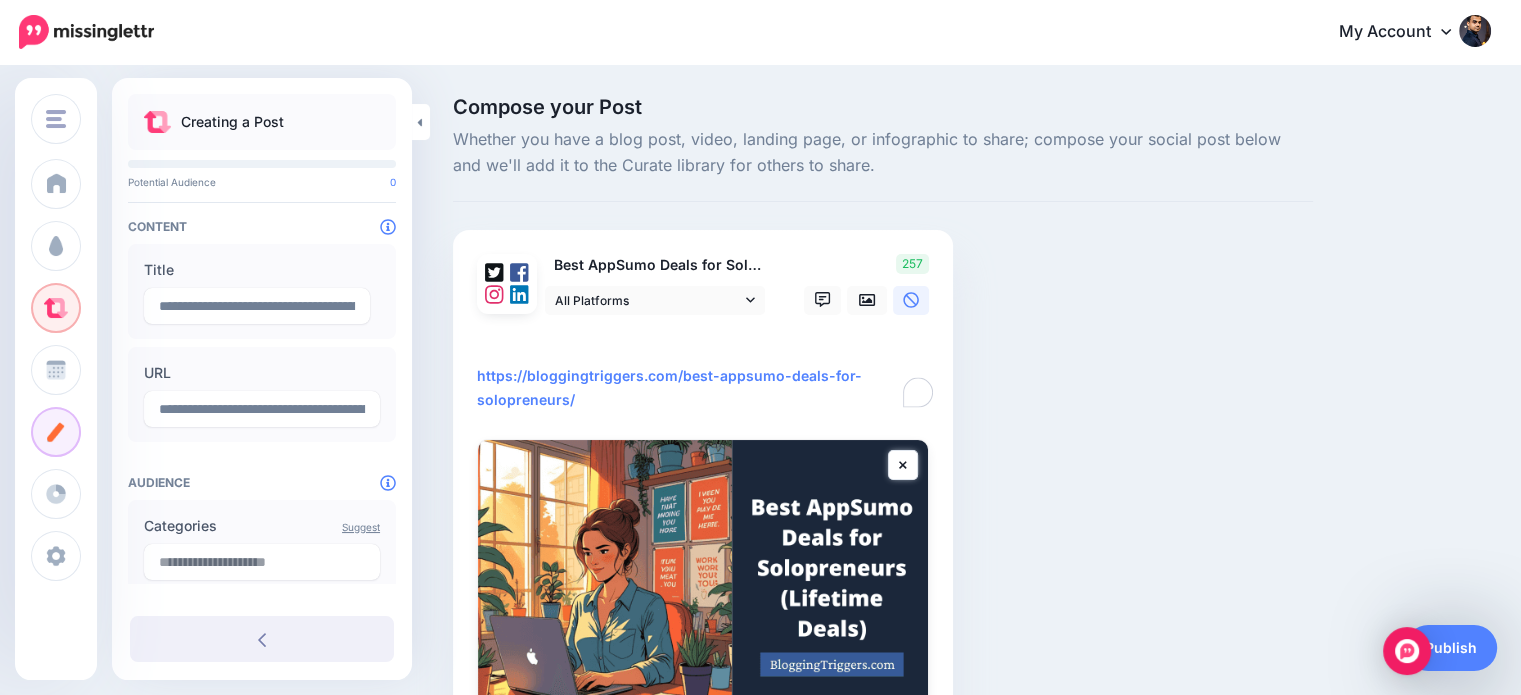 click on "**********" at bounding box center [707, 376] 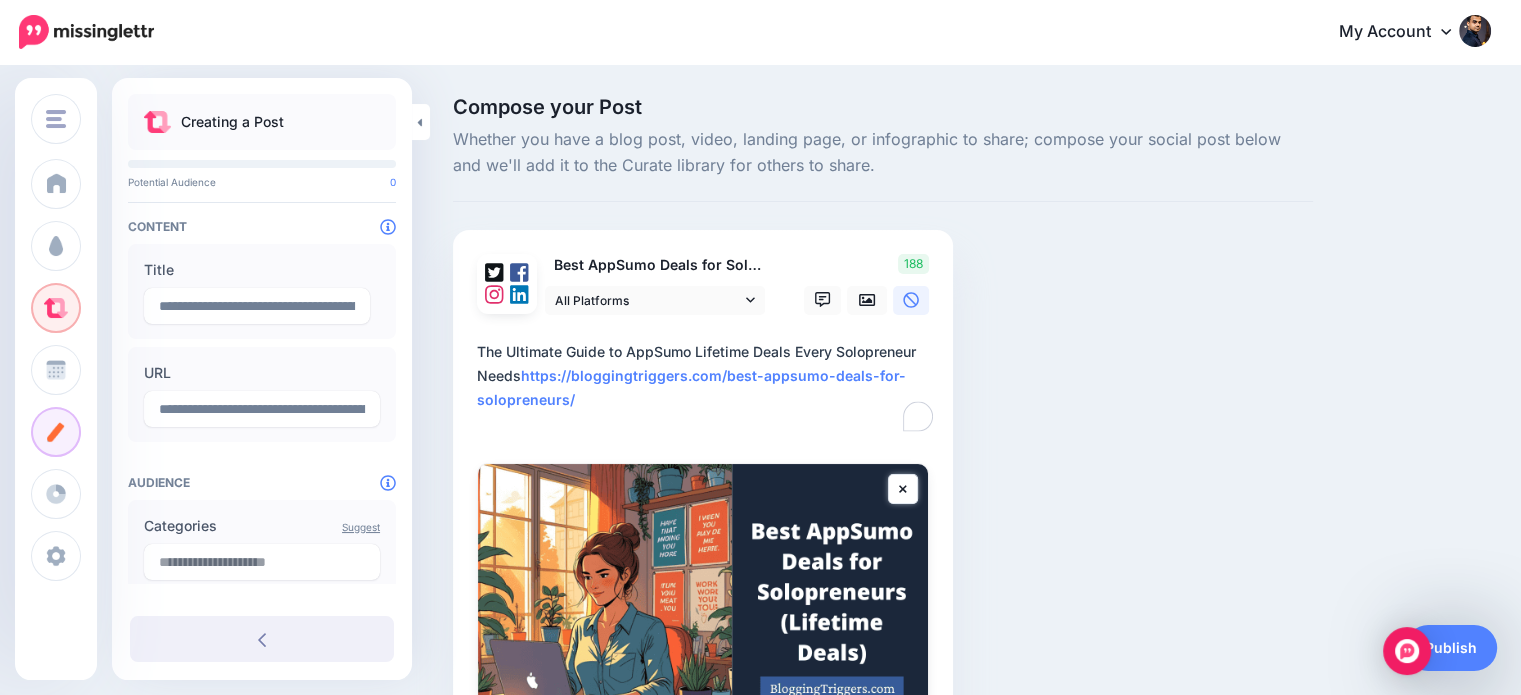 click on "**********" at bounding box center [707, 388] 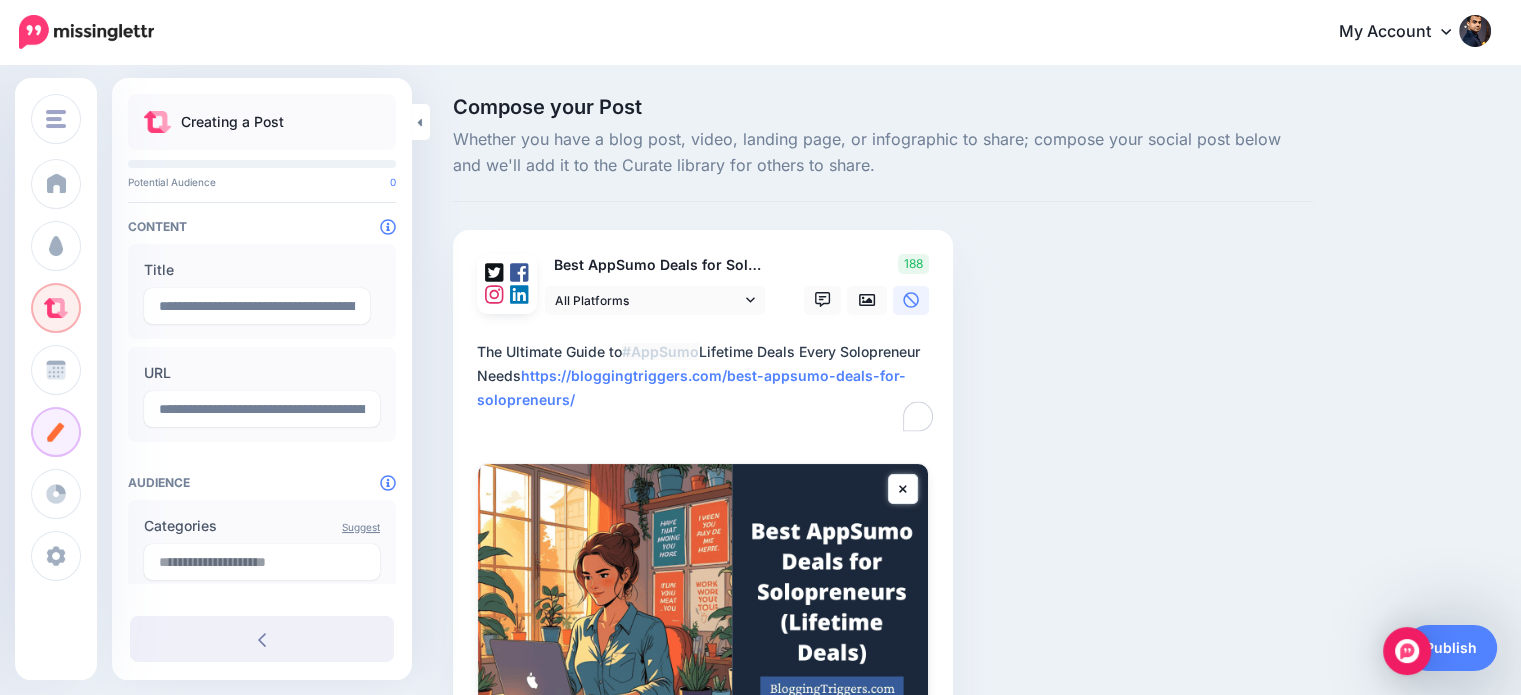 click on "**********" at bounding box center (707, 388) 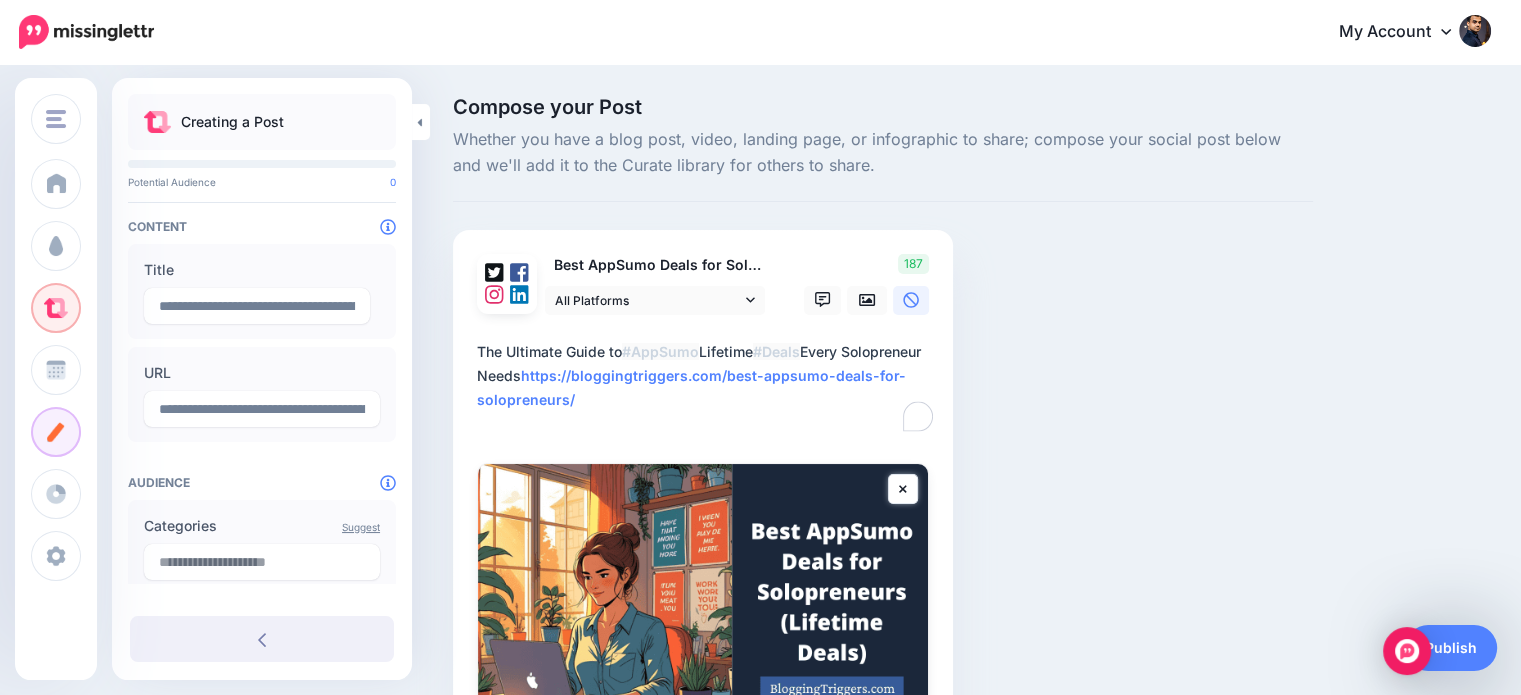 click on "**********" at bounding box center [707, 388] 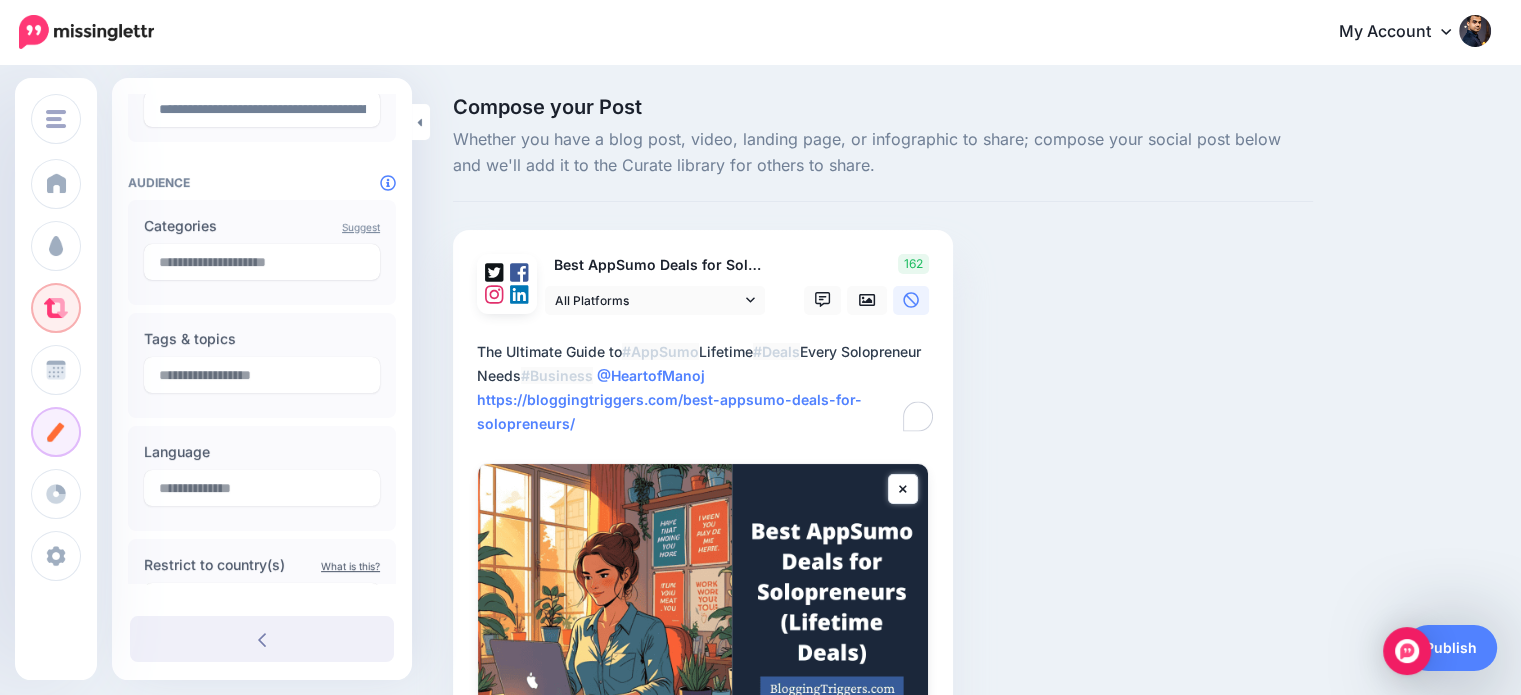 scroll, scrollTop: 303, scrollLeft: 0, axis: vertical 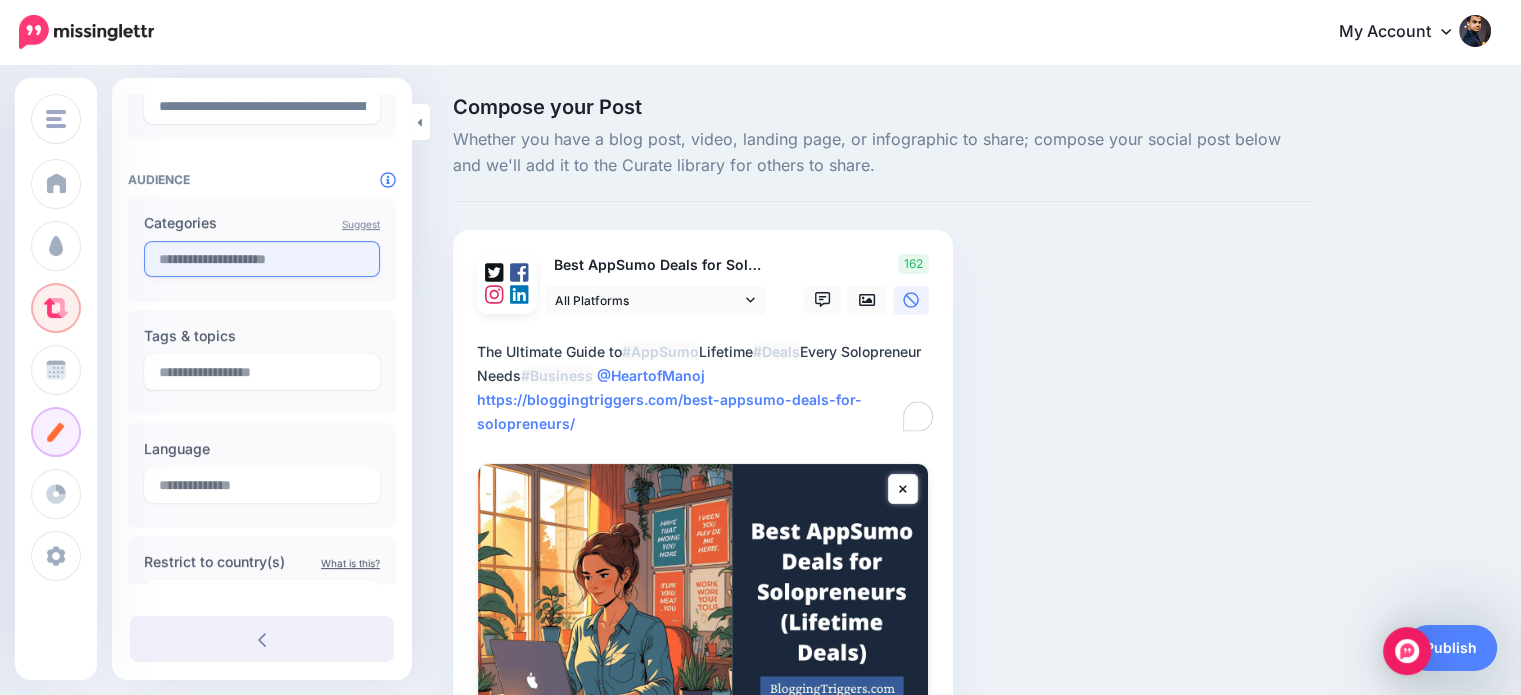 type on "**********" 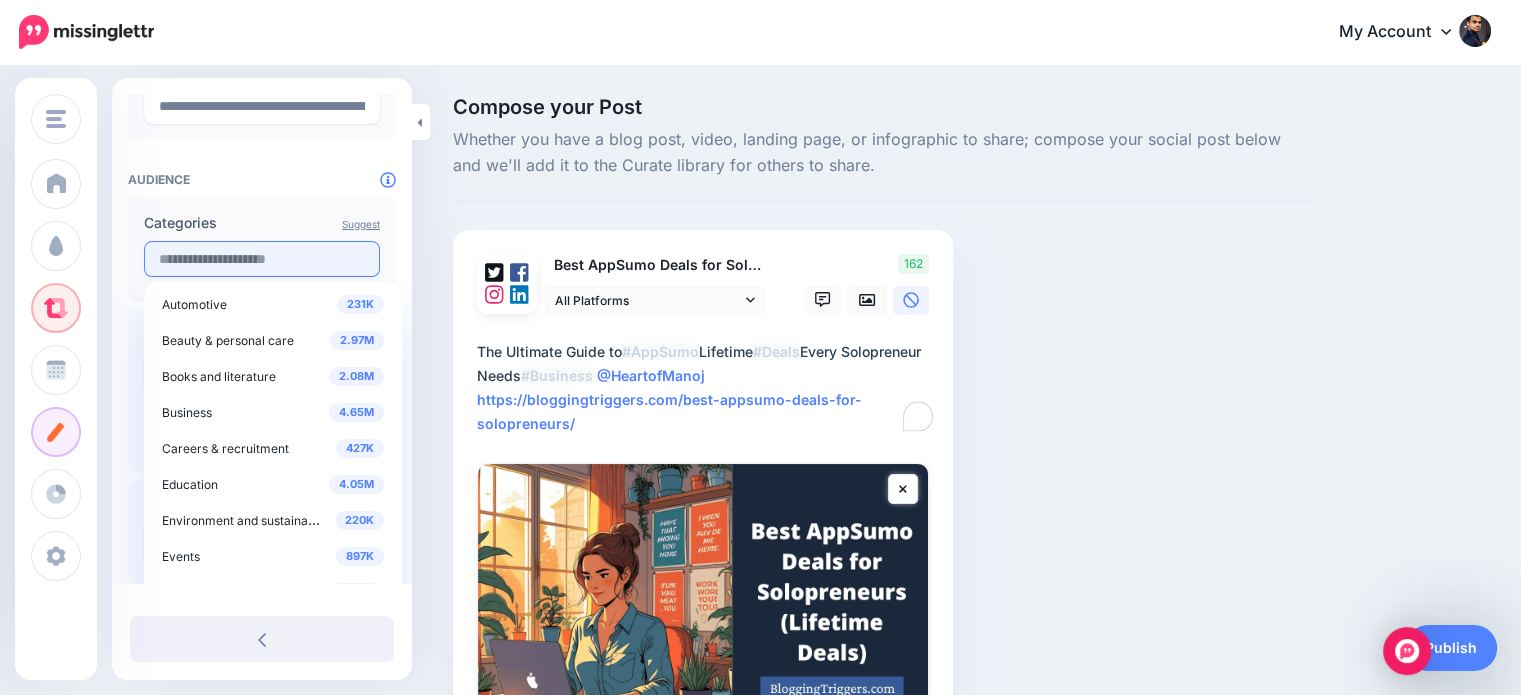 click at bounding box center (262, 259) 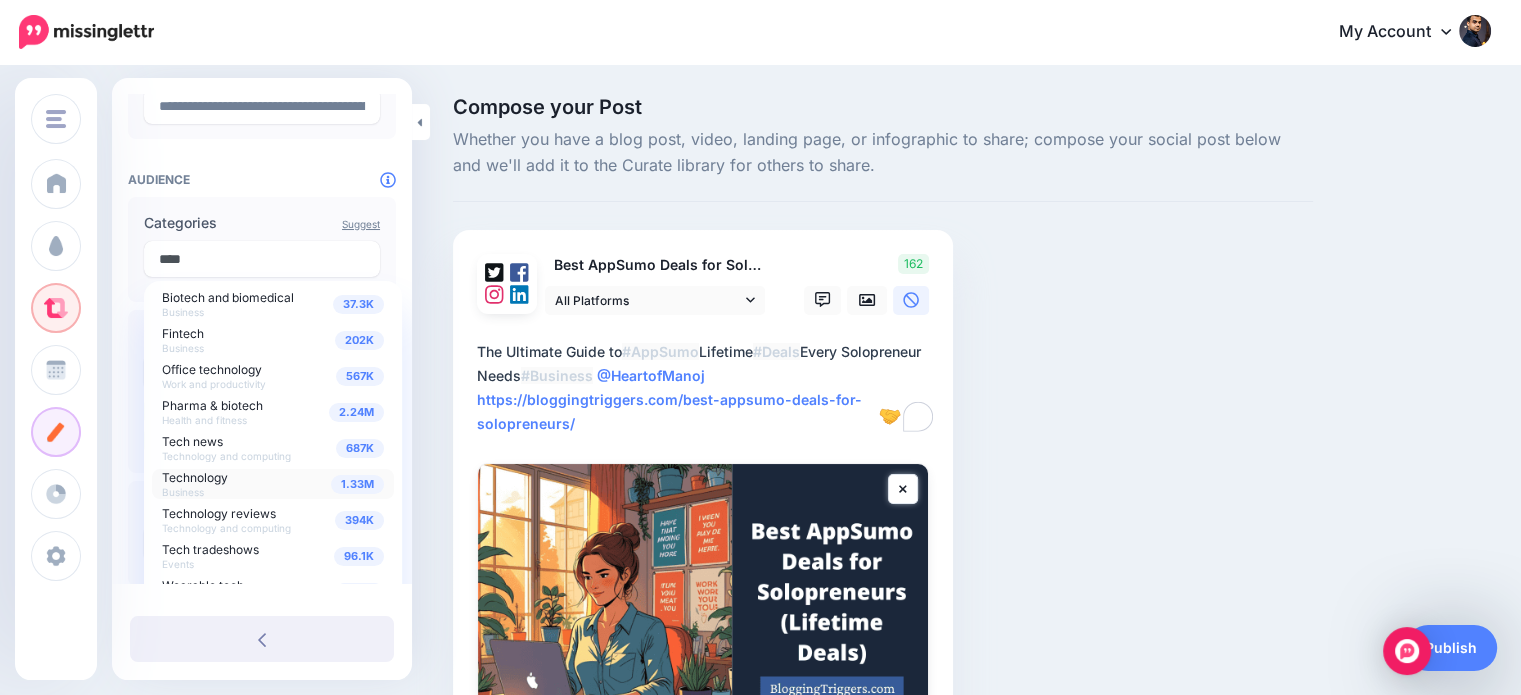 type on "****" 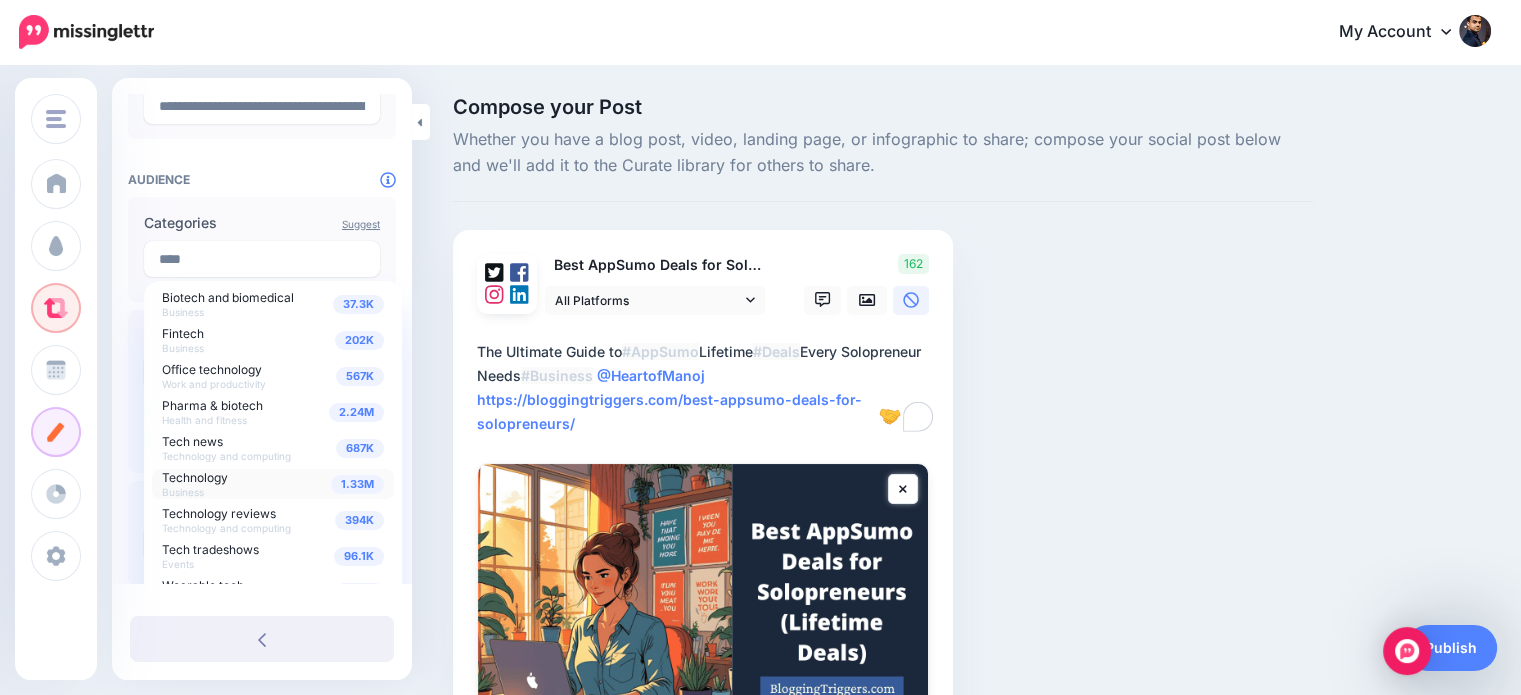 click on "1.33M
Technology
Business" at bounding box center [273, 484] 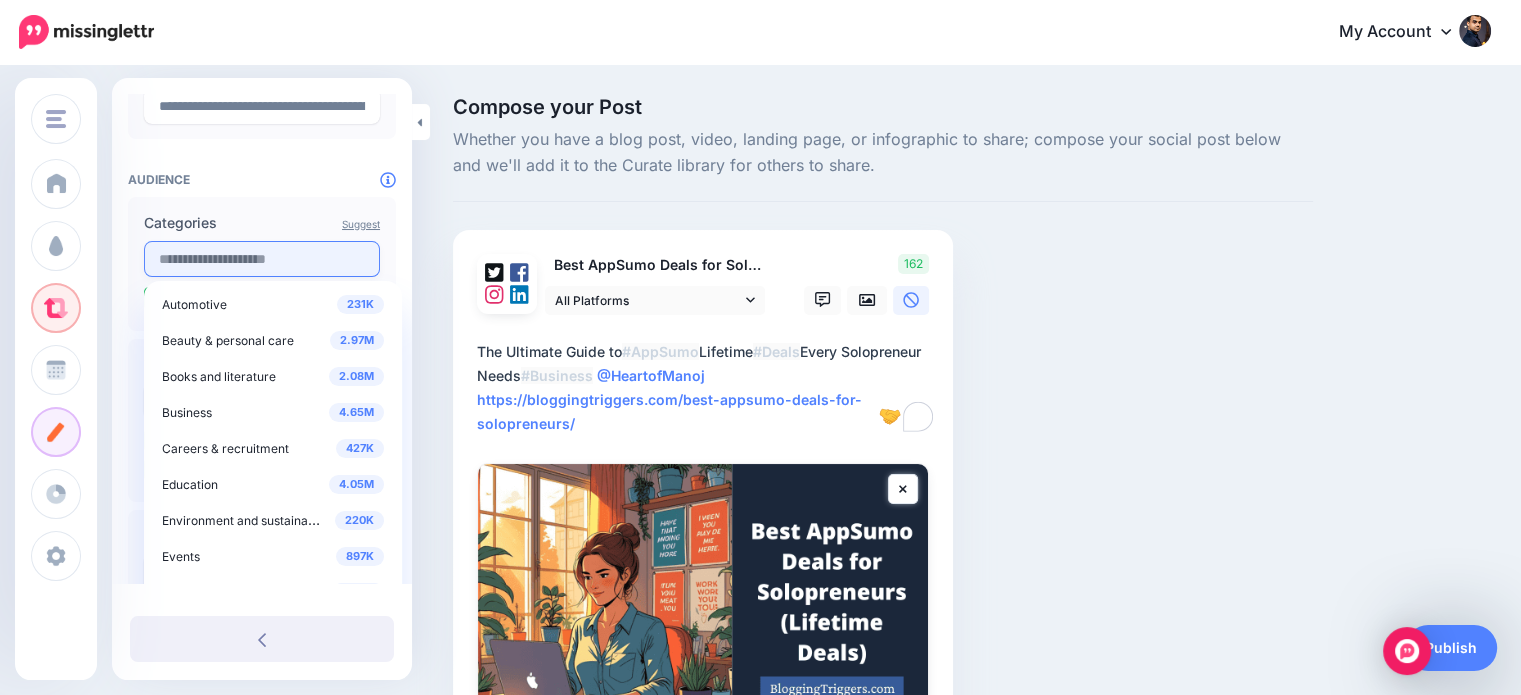 click at bounding box center [262, 259] 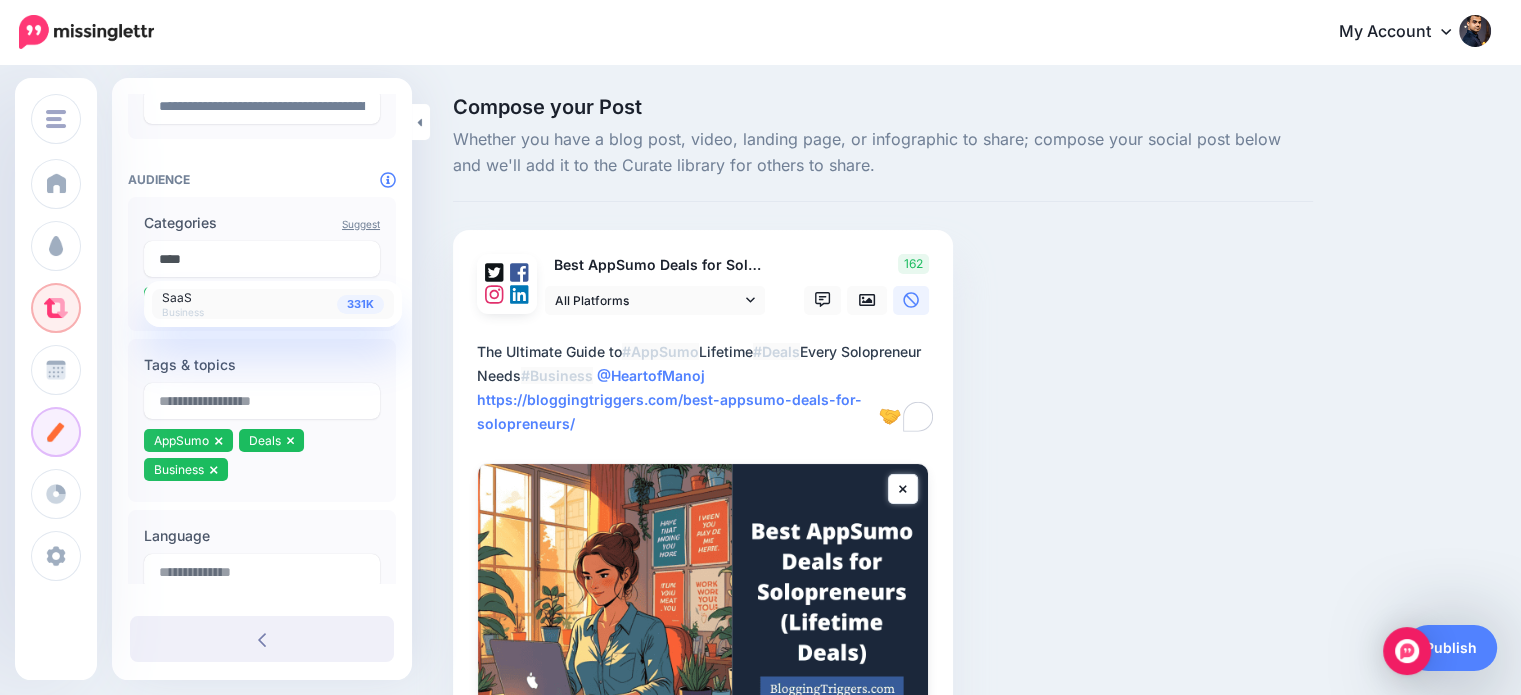 type on "****" 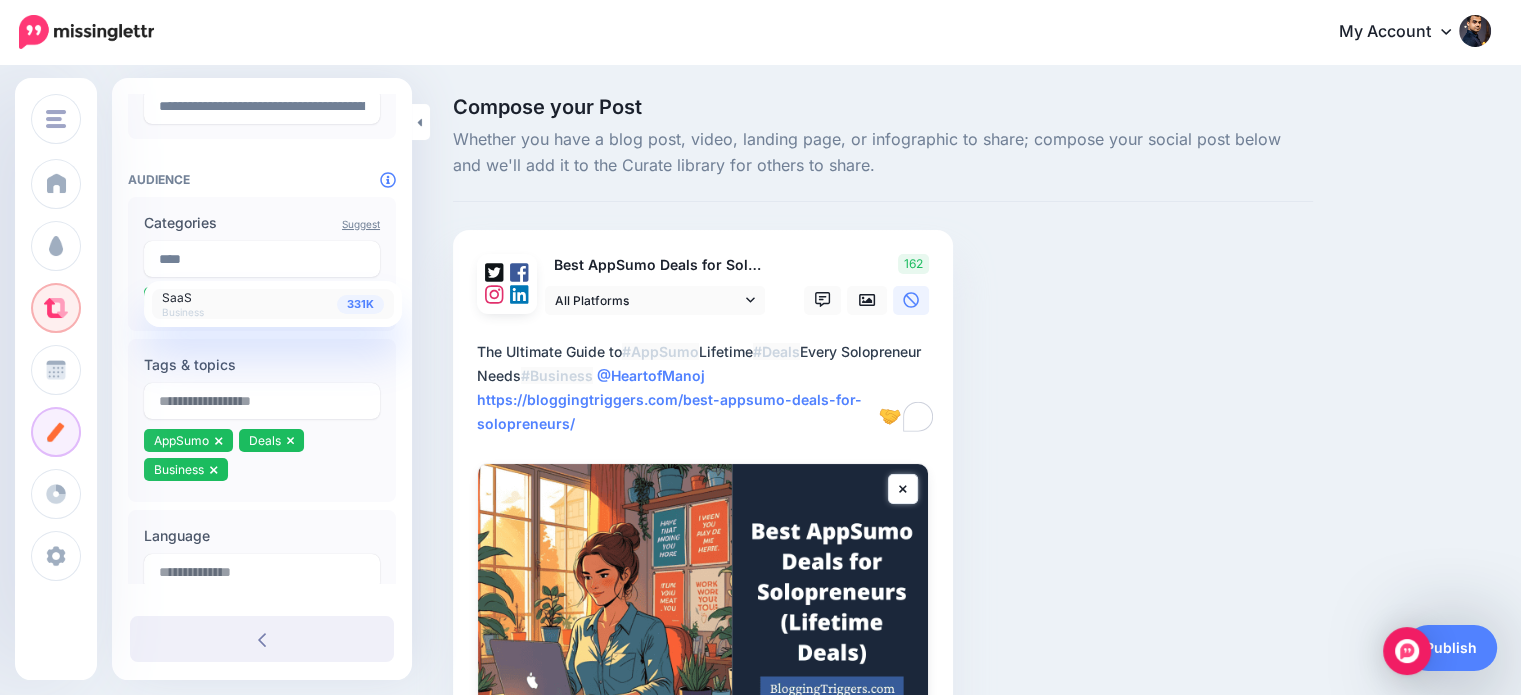 click on "331K
SaaS
Business" at bounding box center (273, 304) 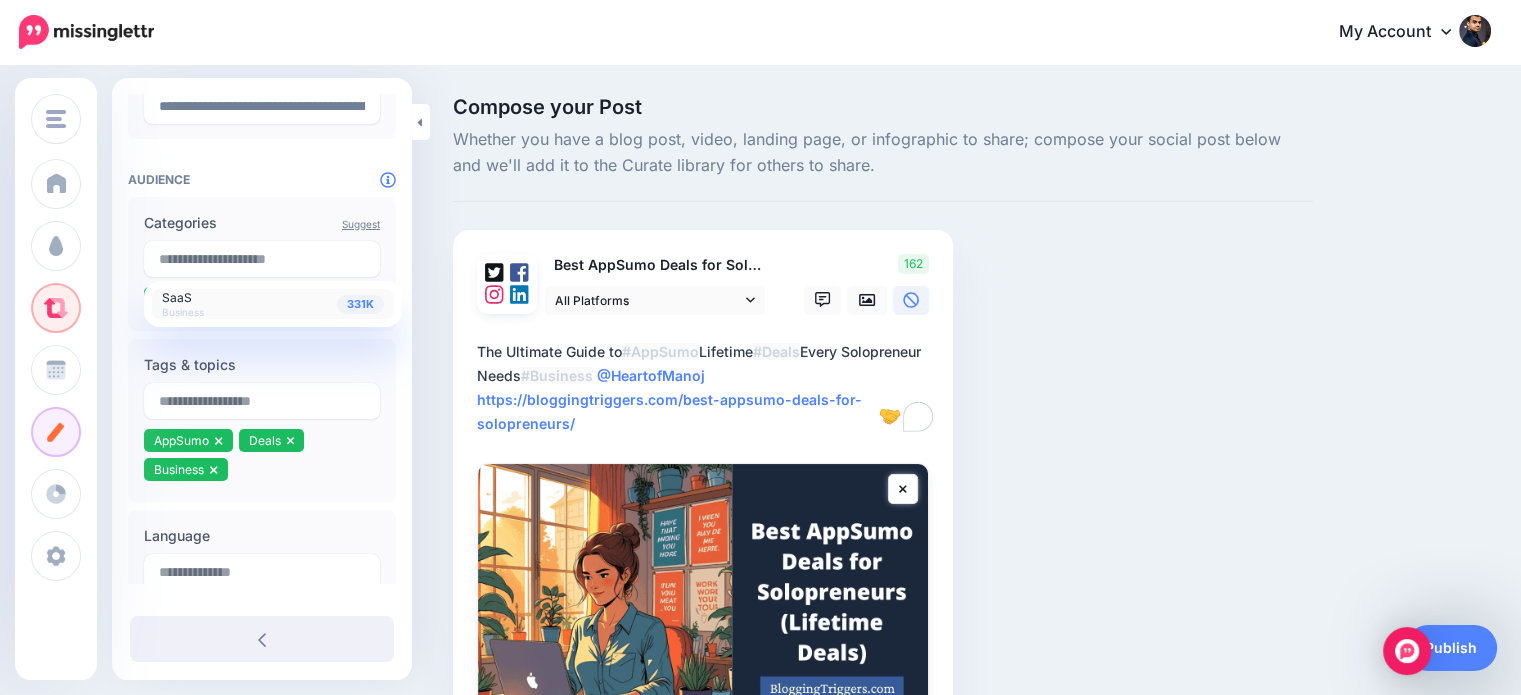 click on "Compose your Post
Whether you have a blog post, video, landing page, or infographic to share; compose your social post below and we'll add it to the Curate library for others to share." at bounding box center (760, 504) 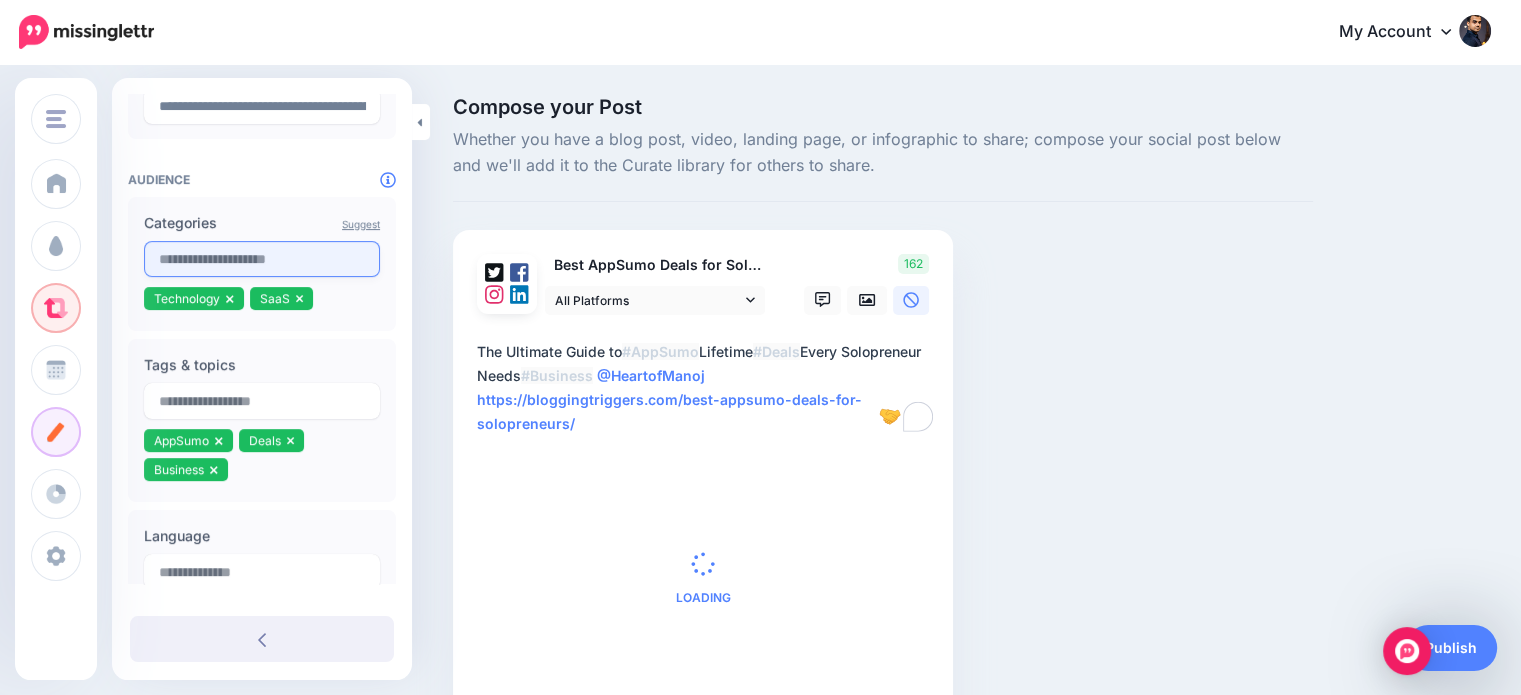 click at bounding box center [262, 259] 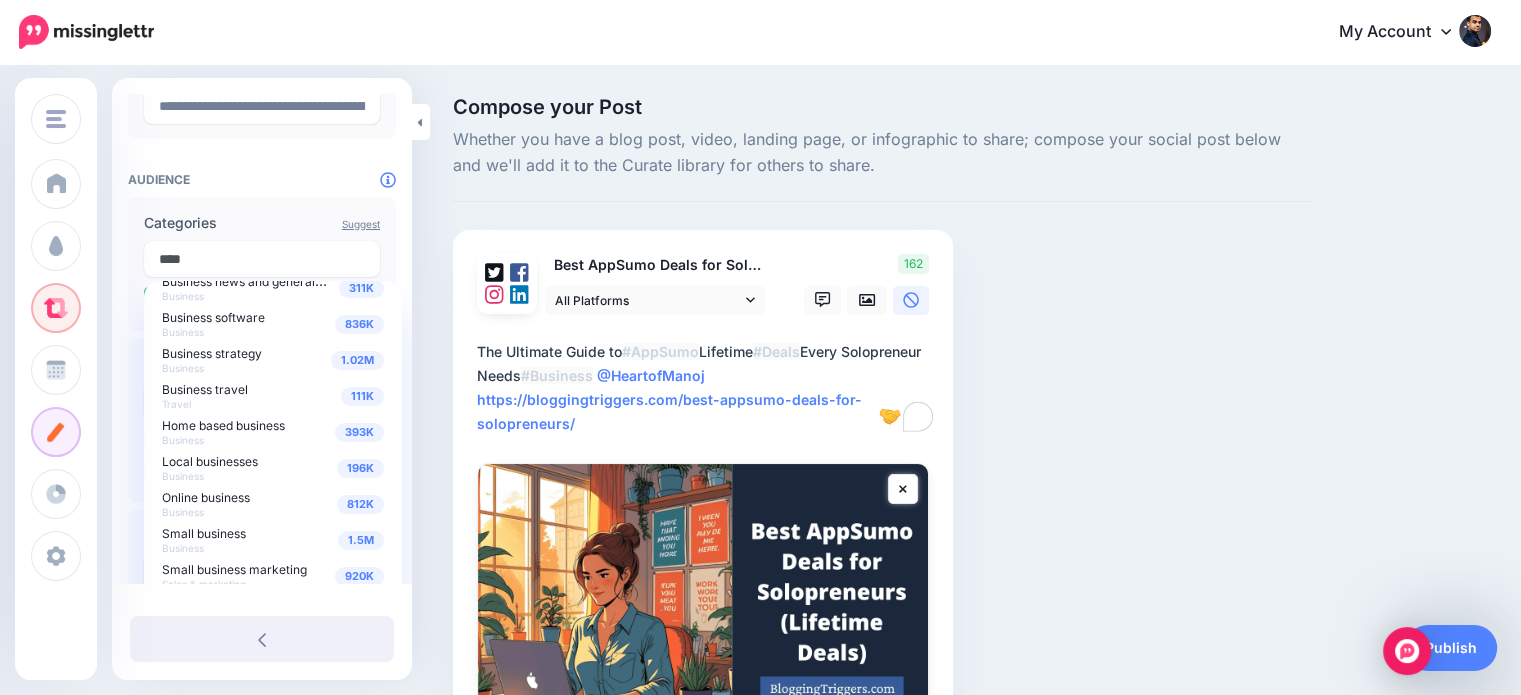 scroll, scrollTop: 236, scrollLeft: 0, axis: vertical 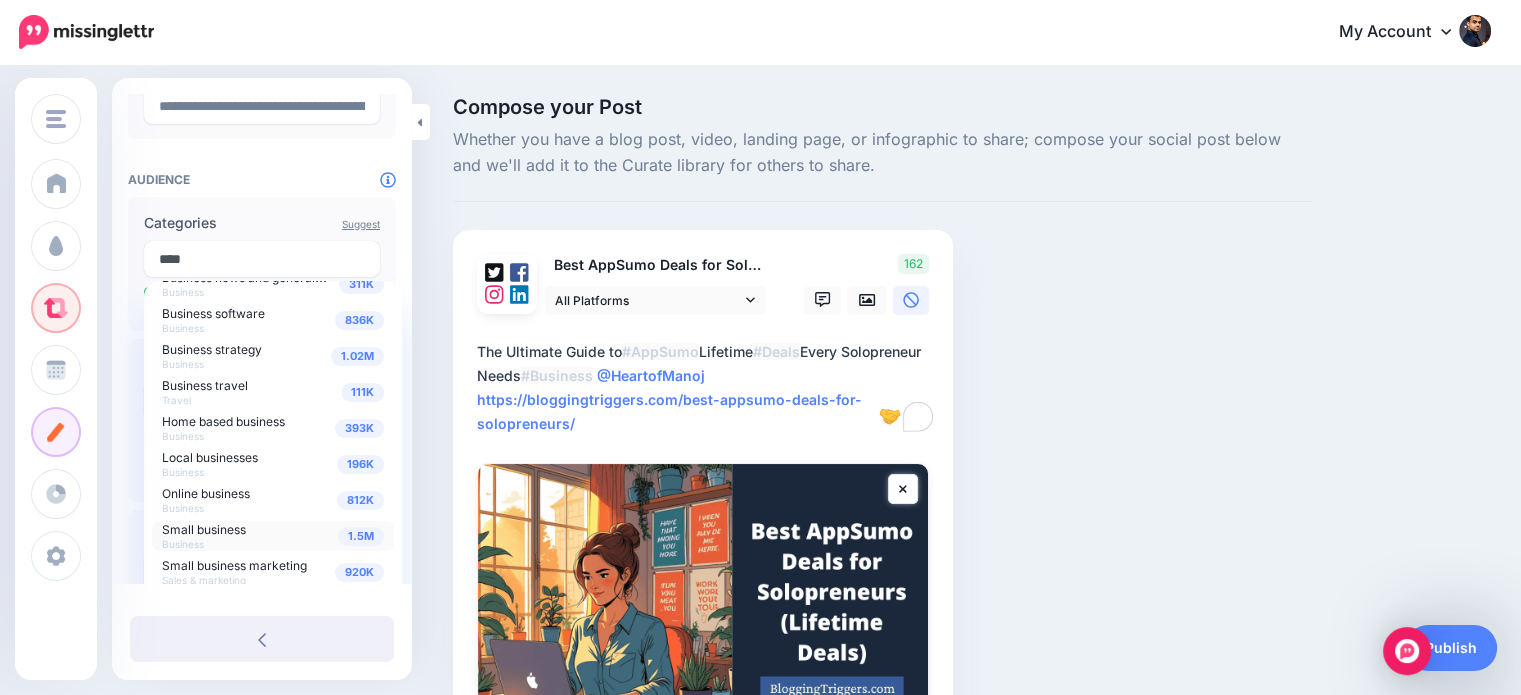 type on "****" 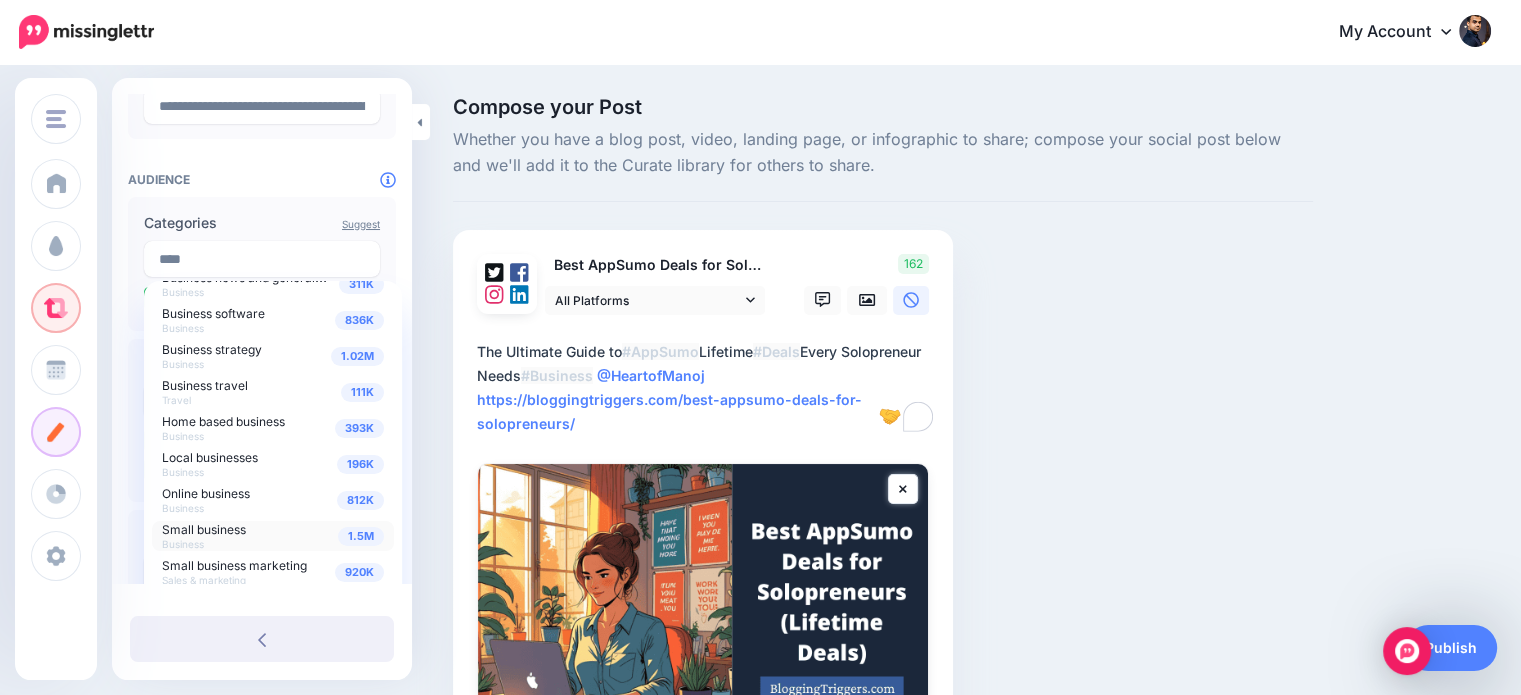 click on "1.5M" at bounding box center (361, 536) 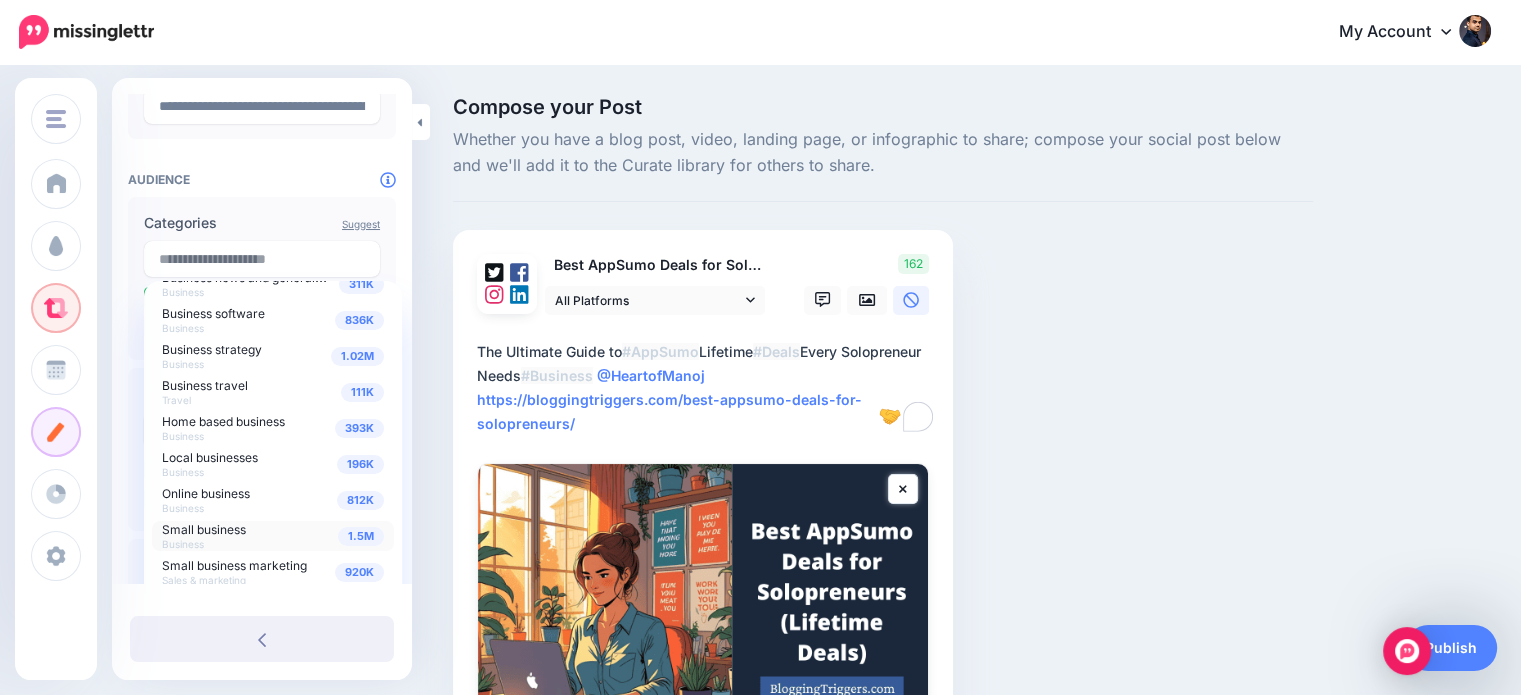 click on "Compose your Post
Whether you have a blog post, video, landing page, or infographic to share; compose your social post below and we'll add it to the Curate library for others to share.
Best AppSumo Deals for Solopreneurs: Lifetime Access to Must-Have Tools (2025)" at bounding box center (883, 504) 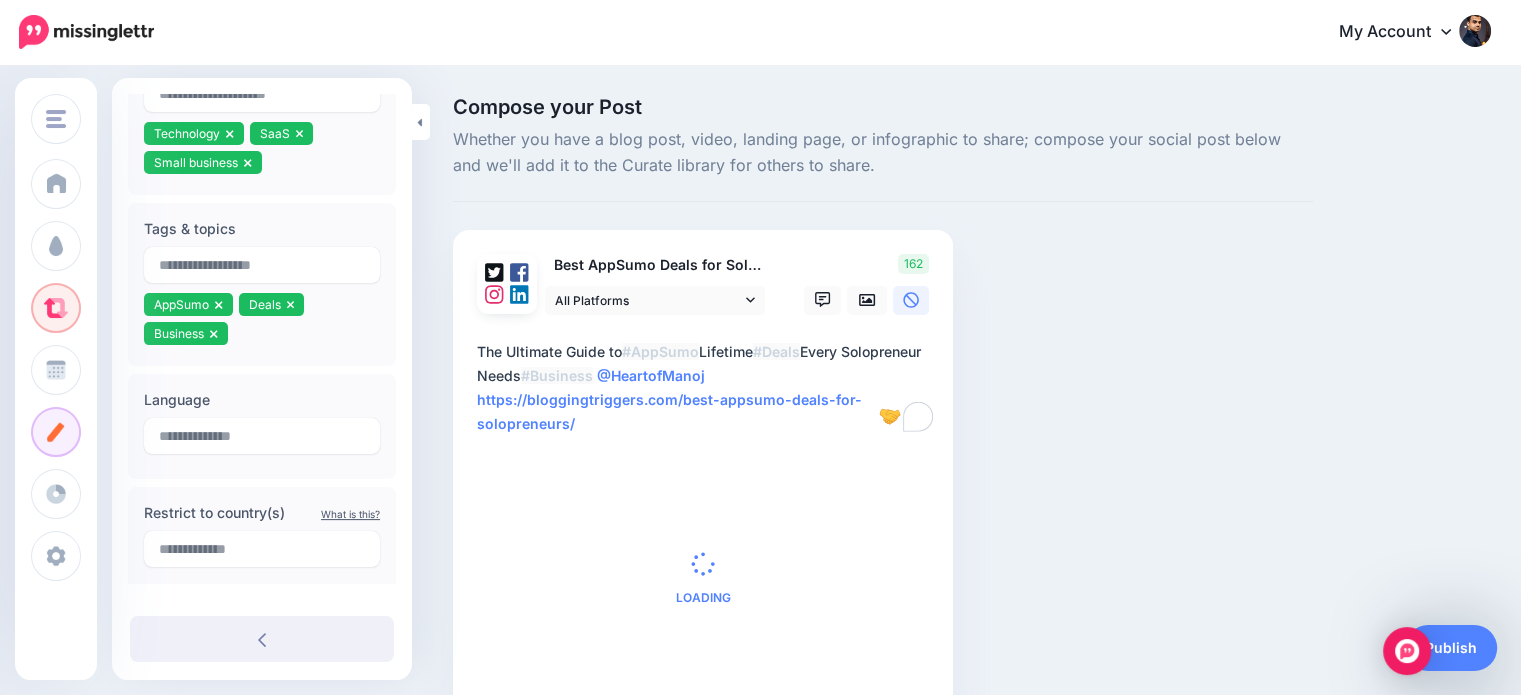 scroll, scrollTop: 499, scrollLeft: 0, axis: vertical 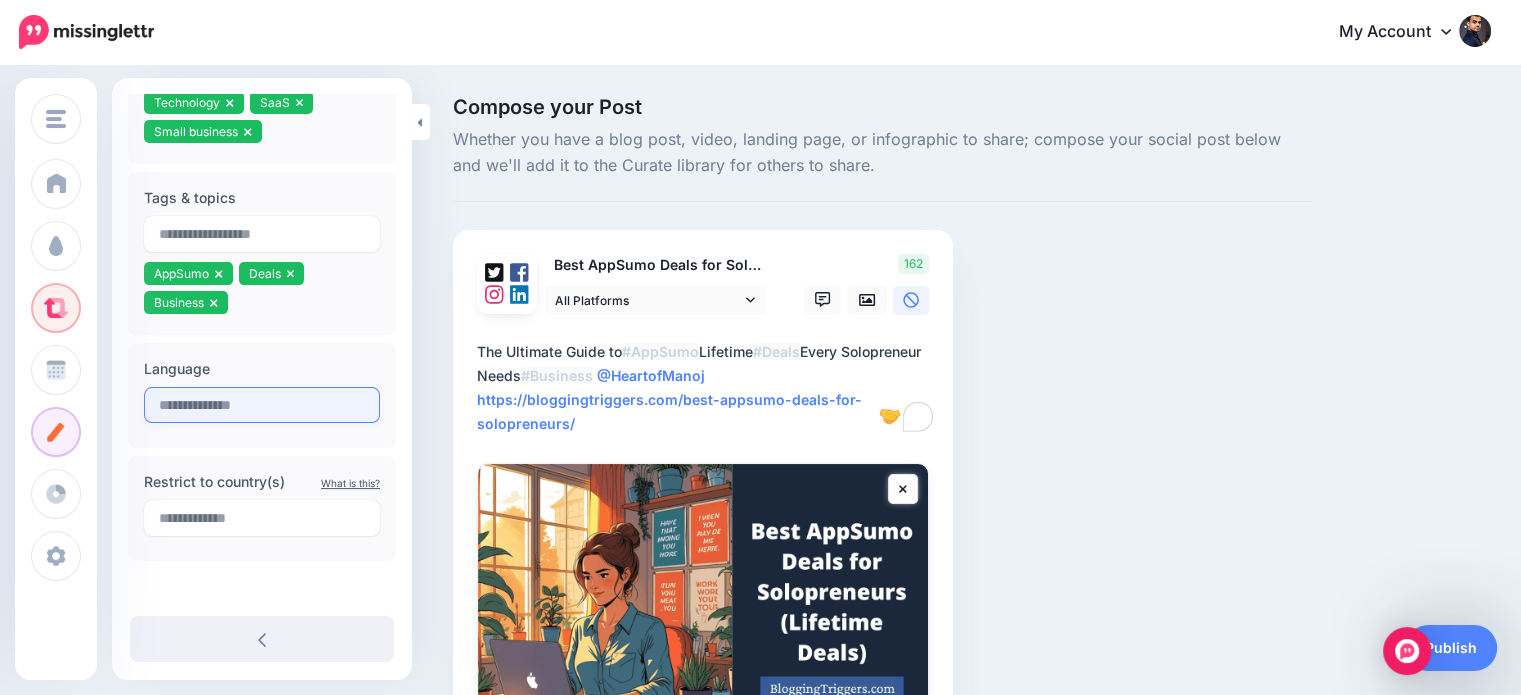 click at bounding box center [262, 405] 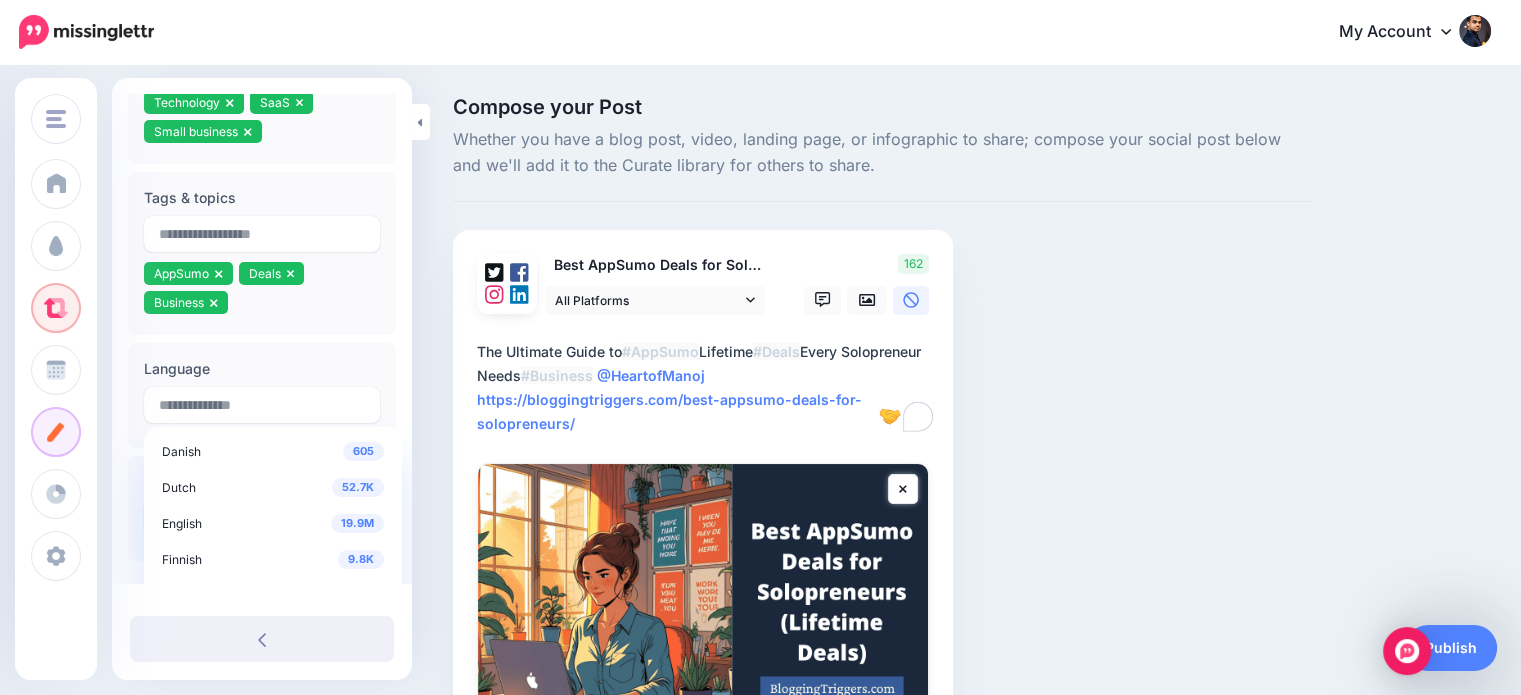scroll, scrollTop: 88, scrollLeft: 0, axis: vertical 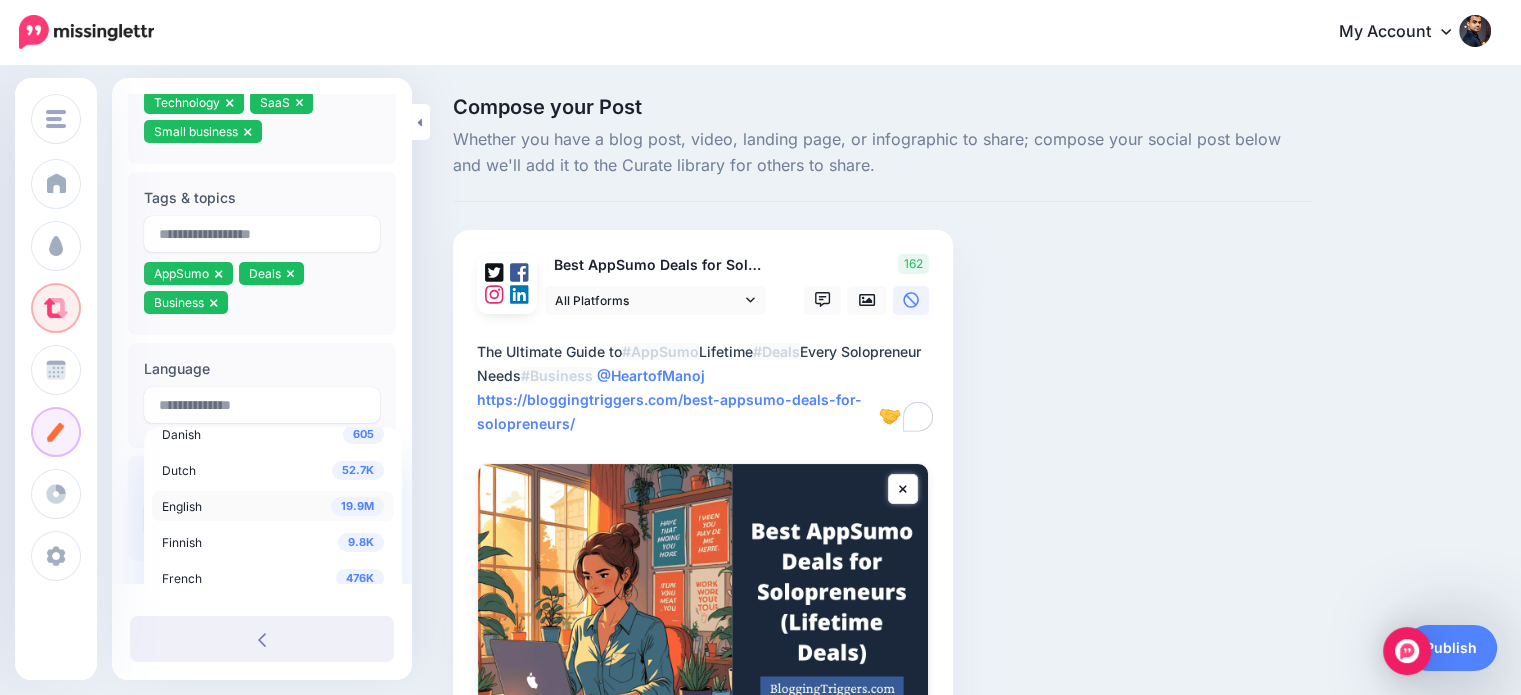 click on "19.9M" at bounding box center (357, 506) 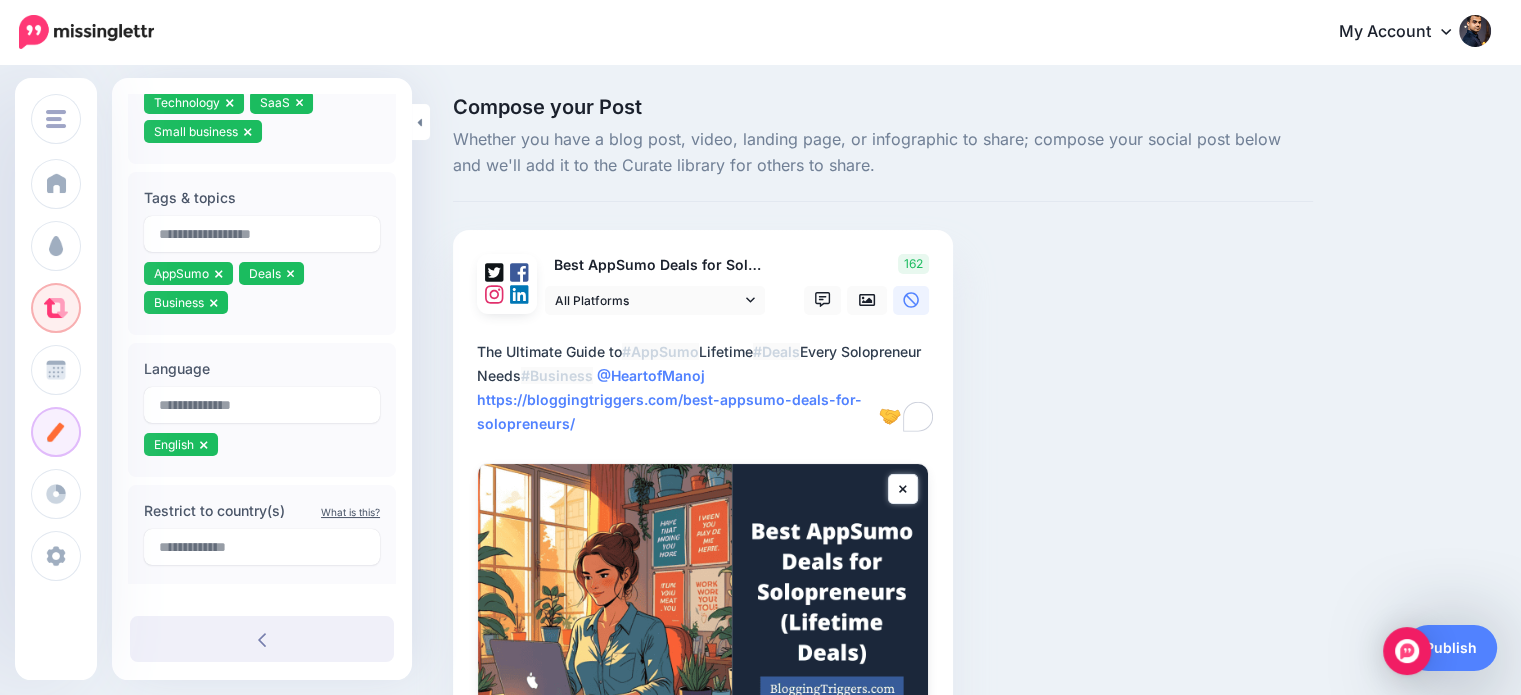 click on "Compose your Post
Whether you have a blog post, video, landing page, or infographic to share; compose your social post below and we'll add it to the Curate library for others to share.
Best AppSumo Deals for Solopreneurs: Lifetime Access to Must-Have Tools (2025)" at bounding box center (883, 504) 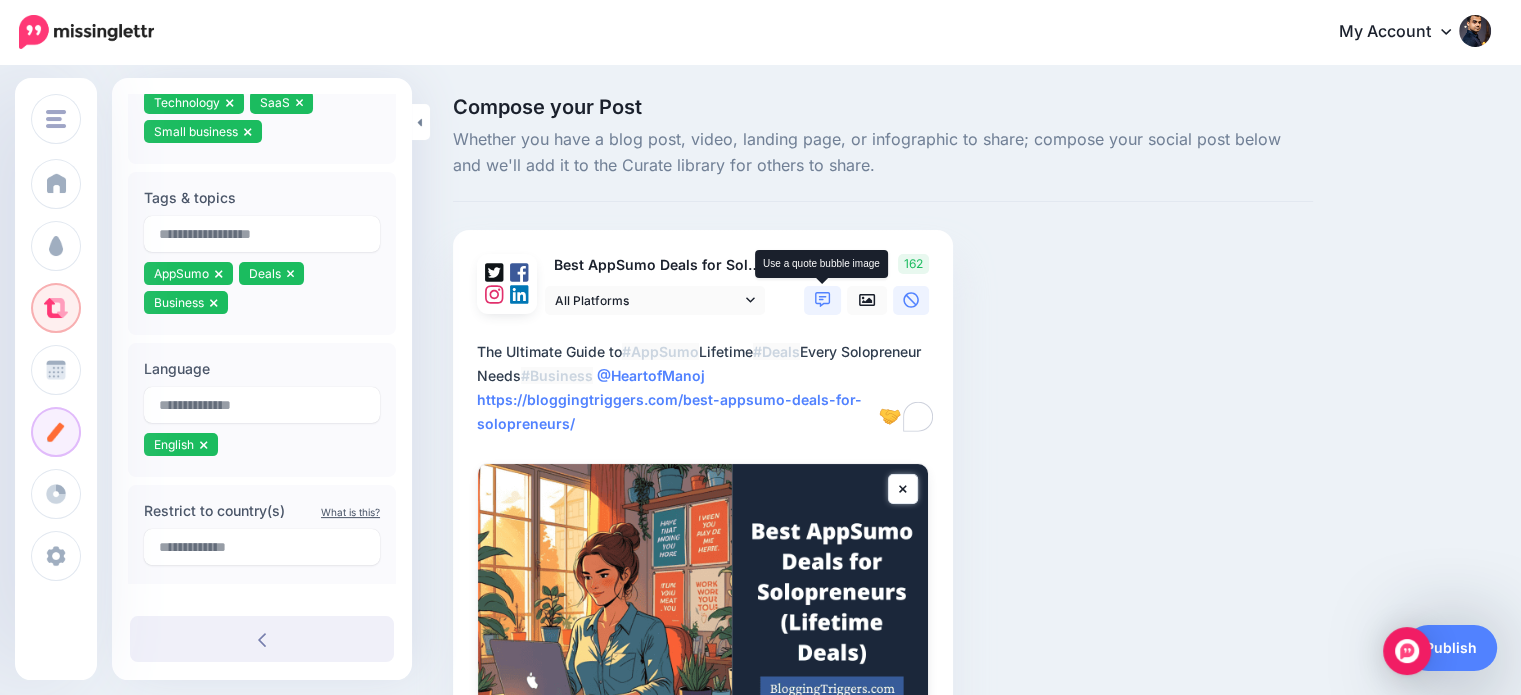 click 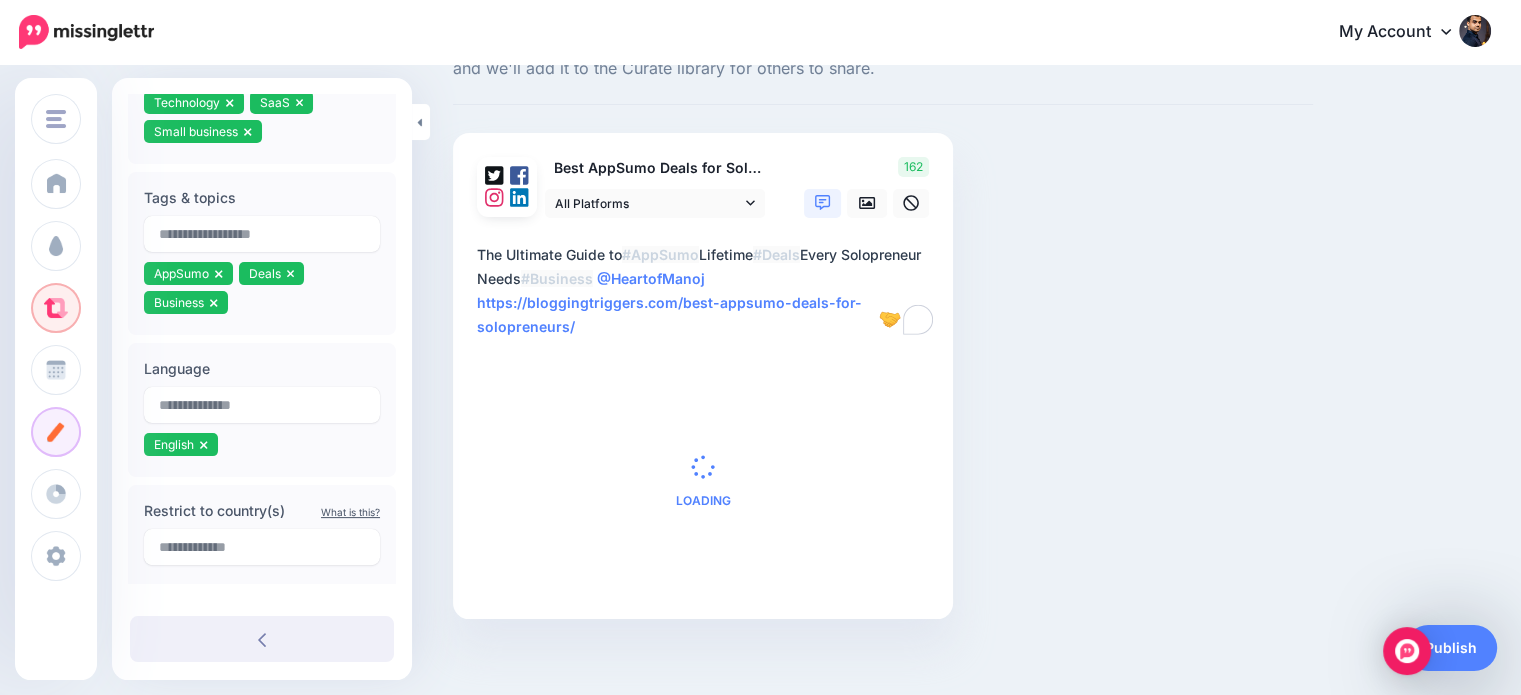 scroll, scrollTop: 110, scrollLeft: 0, axis: vertical 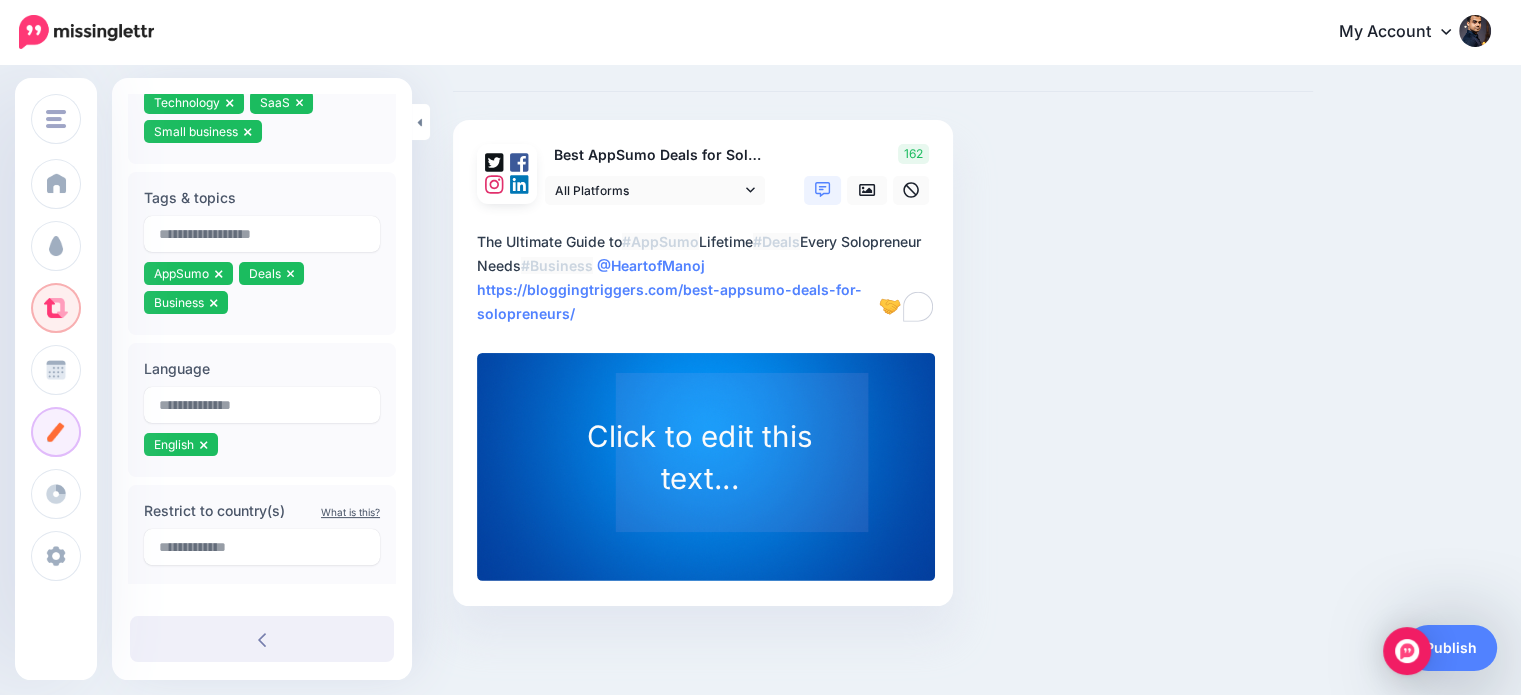 click on "Click to edit this text..." at bounding box center [699, 457] 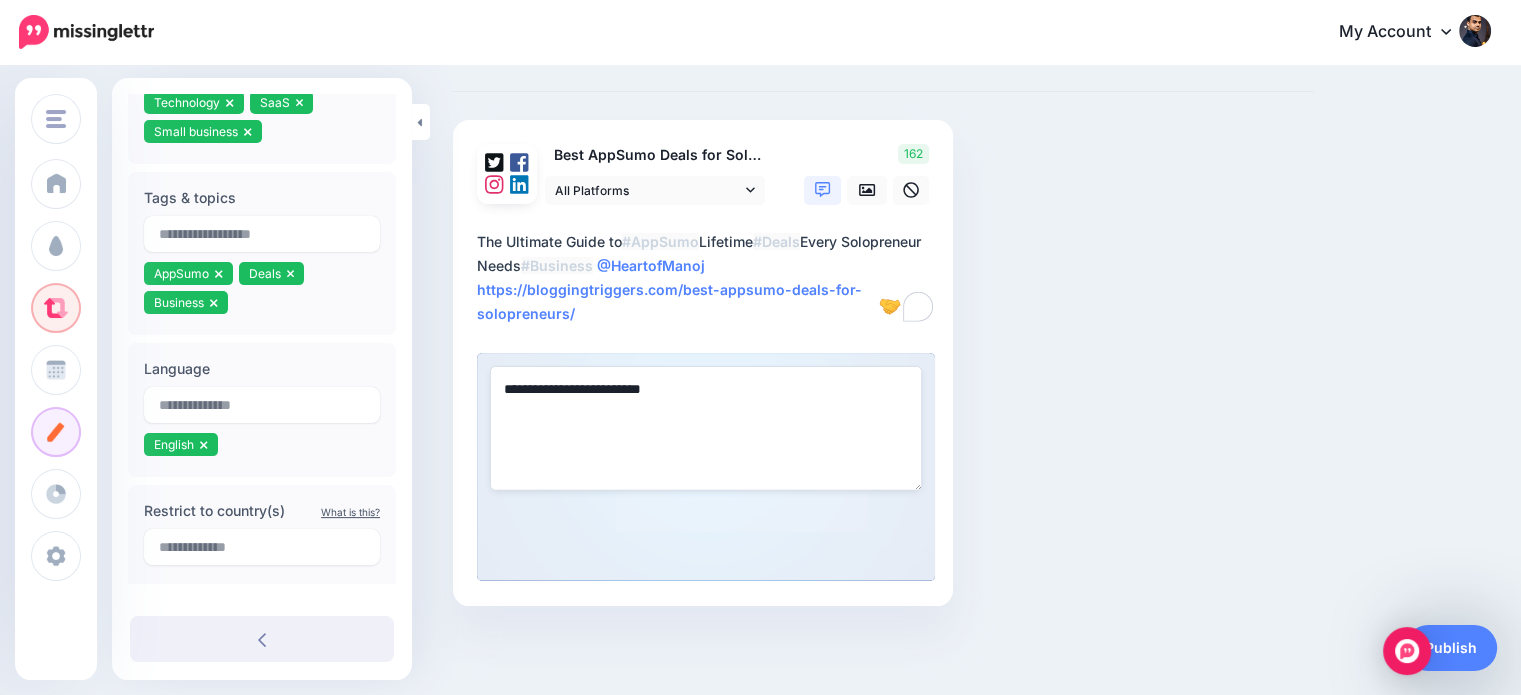 paste on "**********" 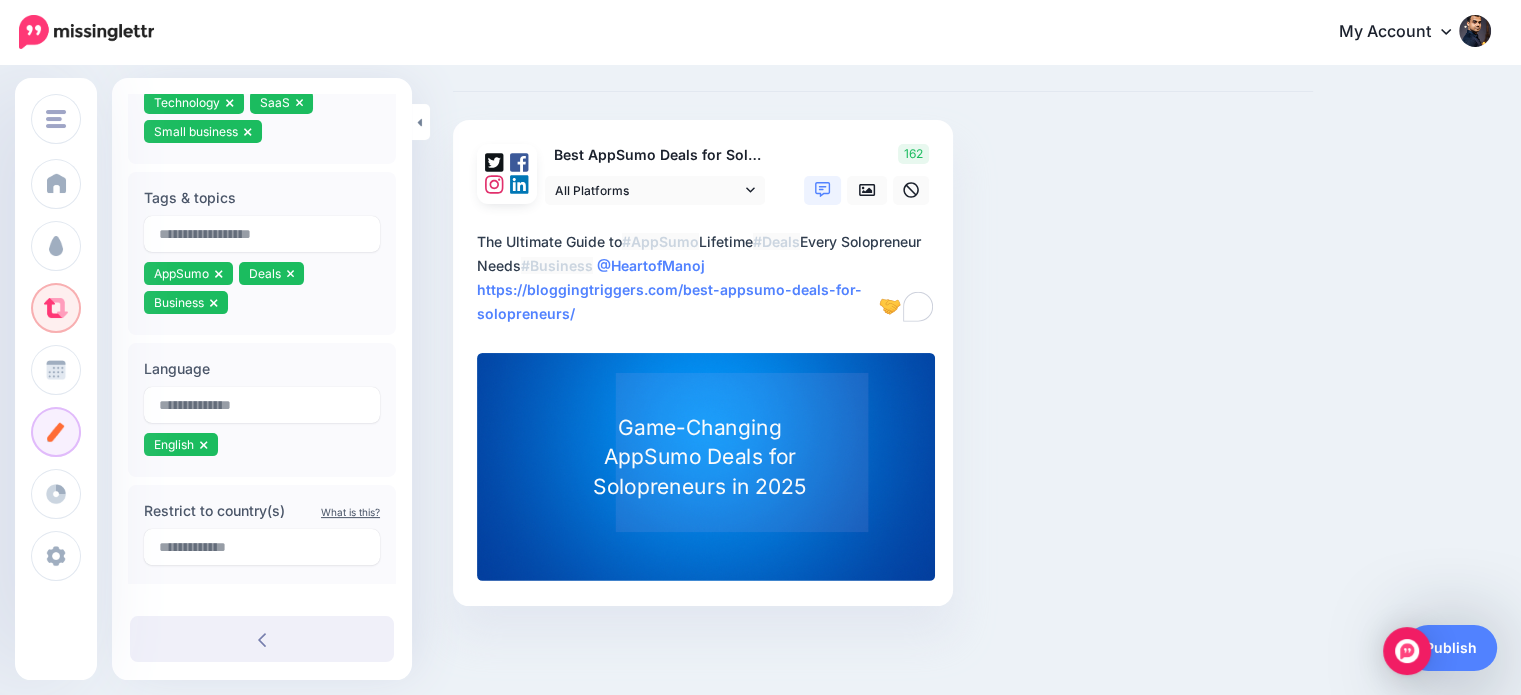 click on "Compose your Post
Whether you have a blog post, video, landing page, or infographic to share; compose your social post below and we'll add it to the Curate library for others to share.
Best AppSumo Deals for Solopreneurs: Lifetime Access to Must-Have Tools (2025)" at bounding box center [883, 326] 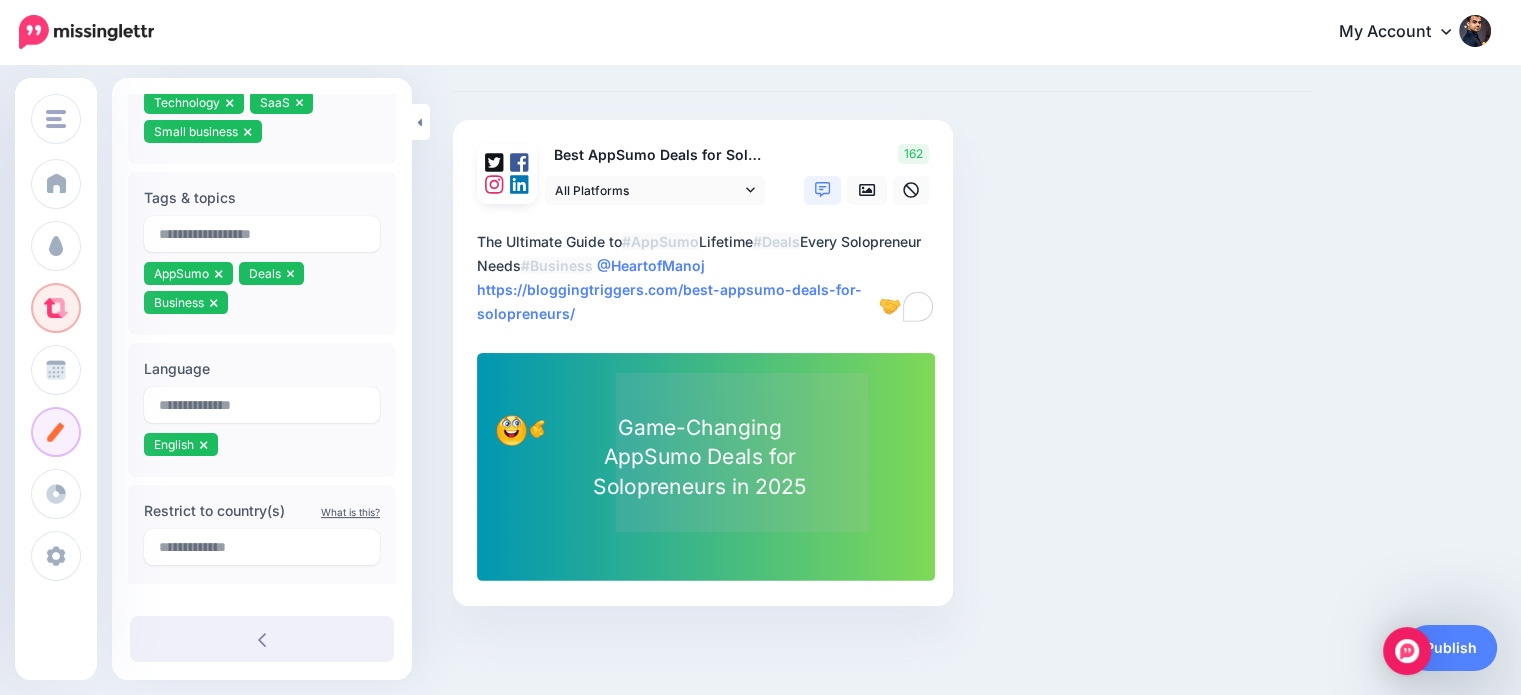 click on "Game-Changing AppSumo Deals for Solopreneurs in 2025" at bounding box center [699, 458] 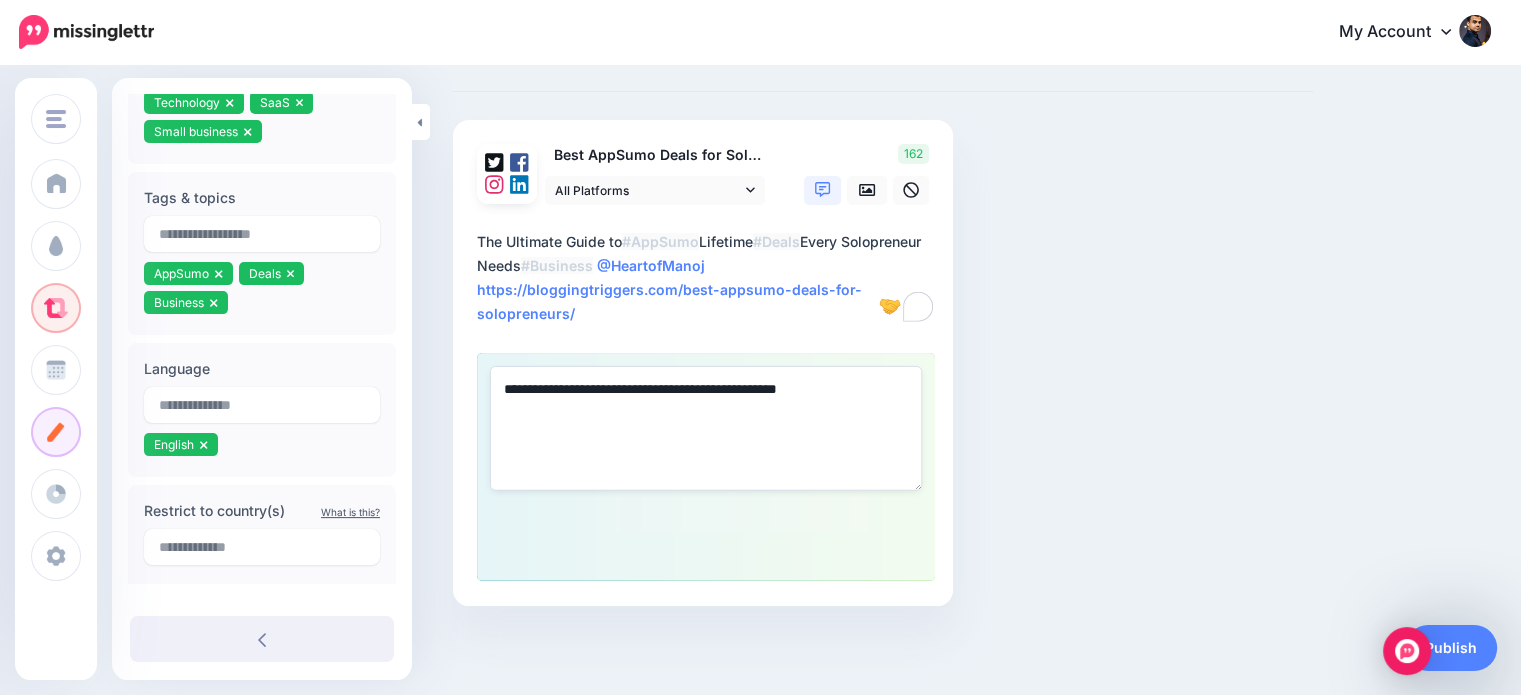 click on "**********" at bounding box center [706, 429] 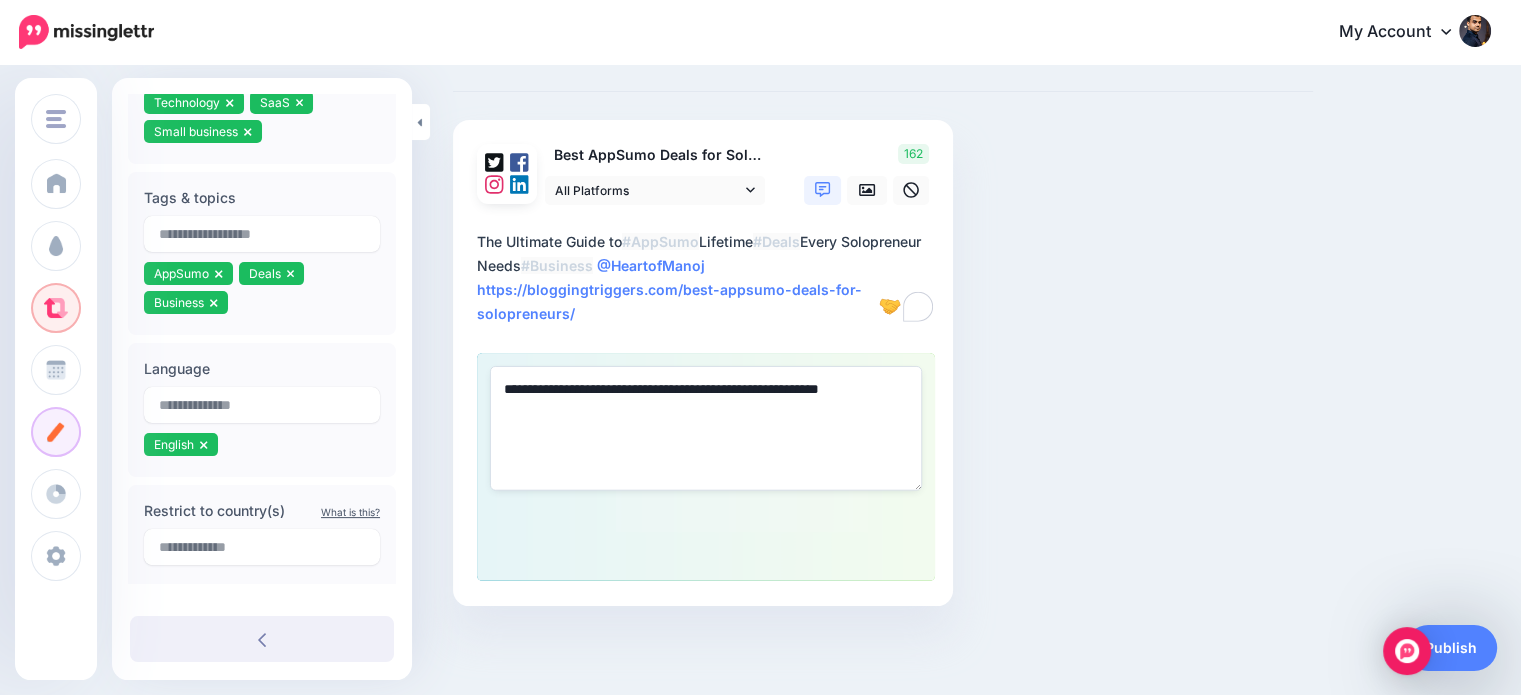 type on "**********" 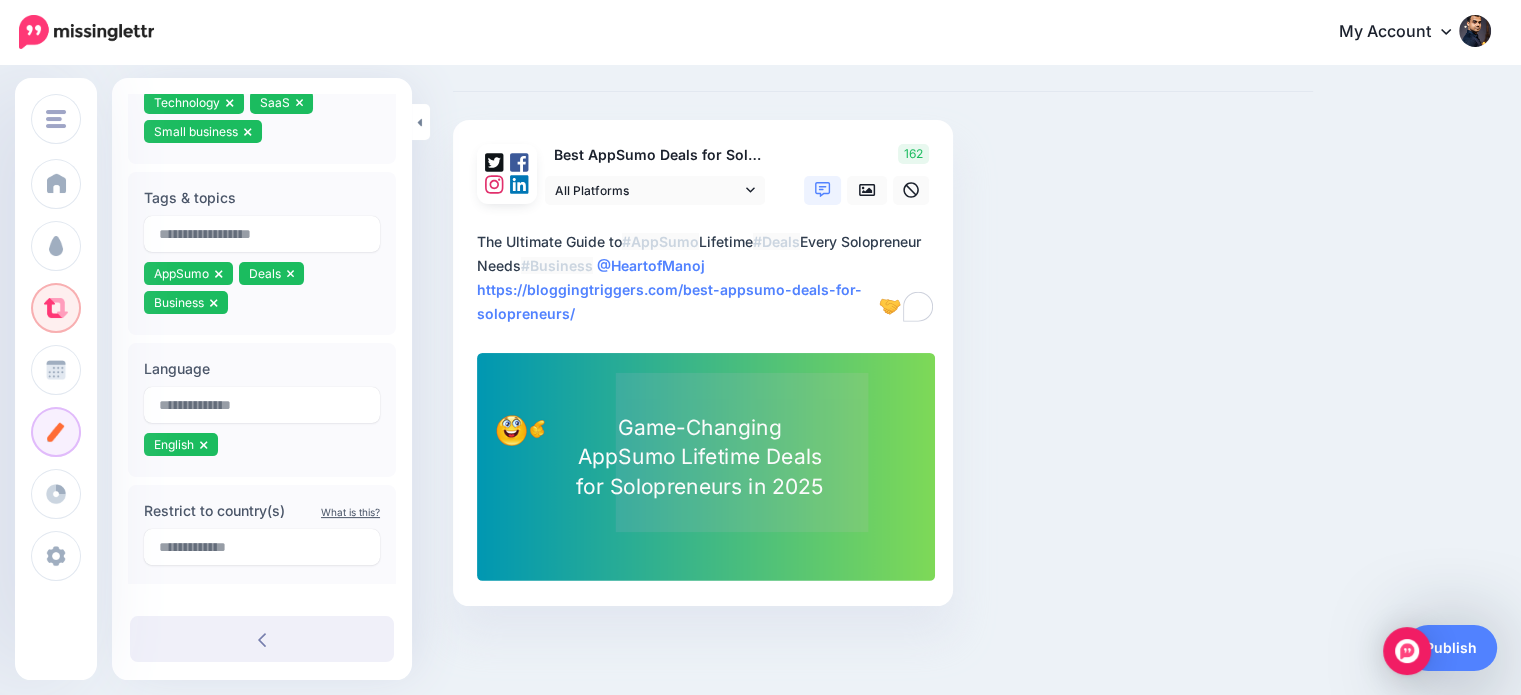 click on "Compose your Post
Whether you have a blog post, video, landing page, or infographic to share; compose your social post below and we'll add it to the Curate library for others to share.
Best AppSumo Deals for Solopreneurs: Lifetime Access to Must-Have Tools (2025)" at bounding box center [883, 326] 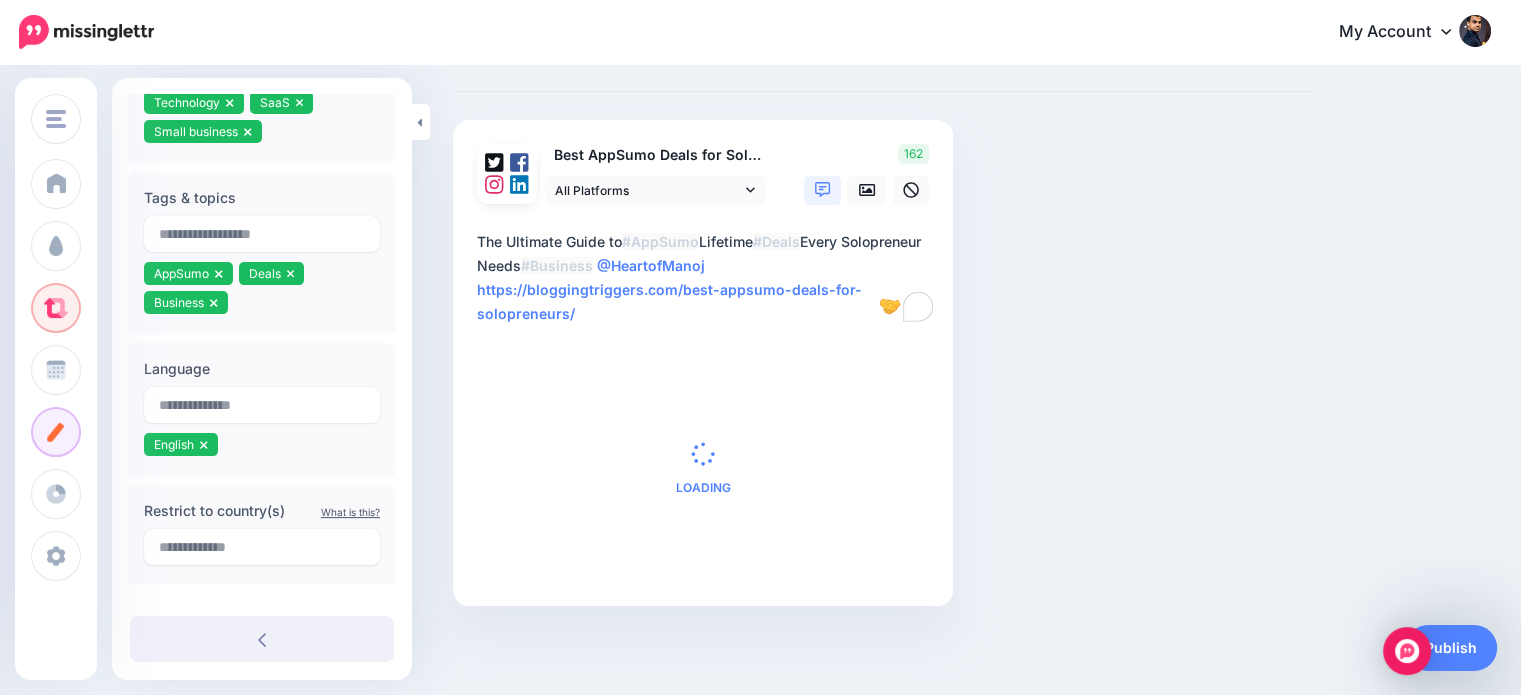 scroll, scrollTop: 528, scrollLeft: 0, axis: vertical 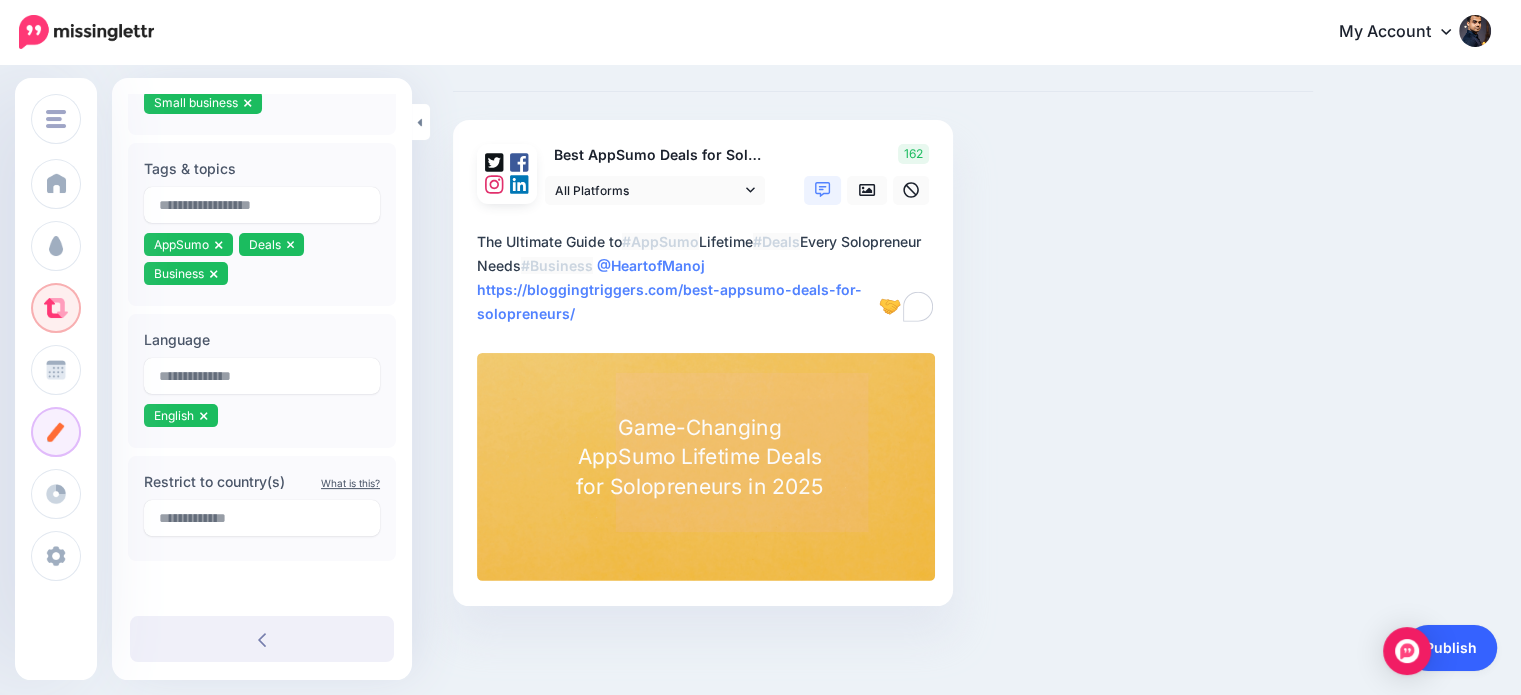 click on "Publish" at bounding box center (1451, 648) 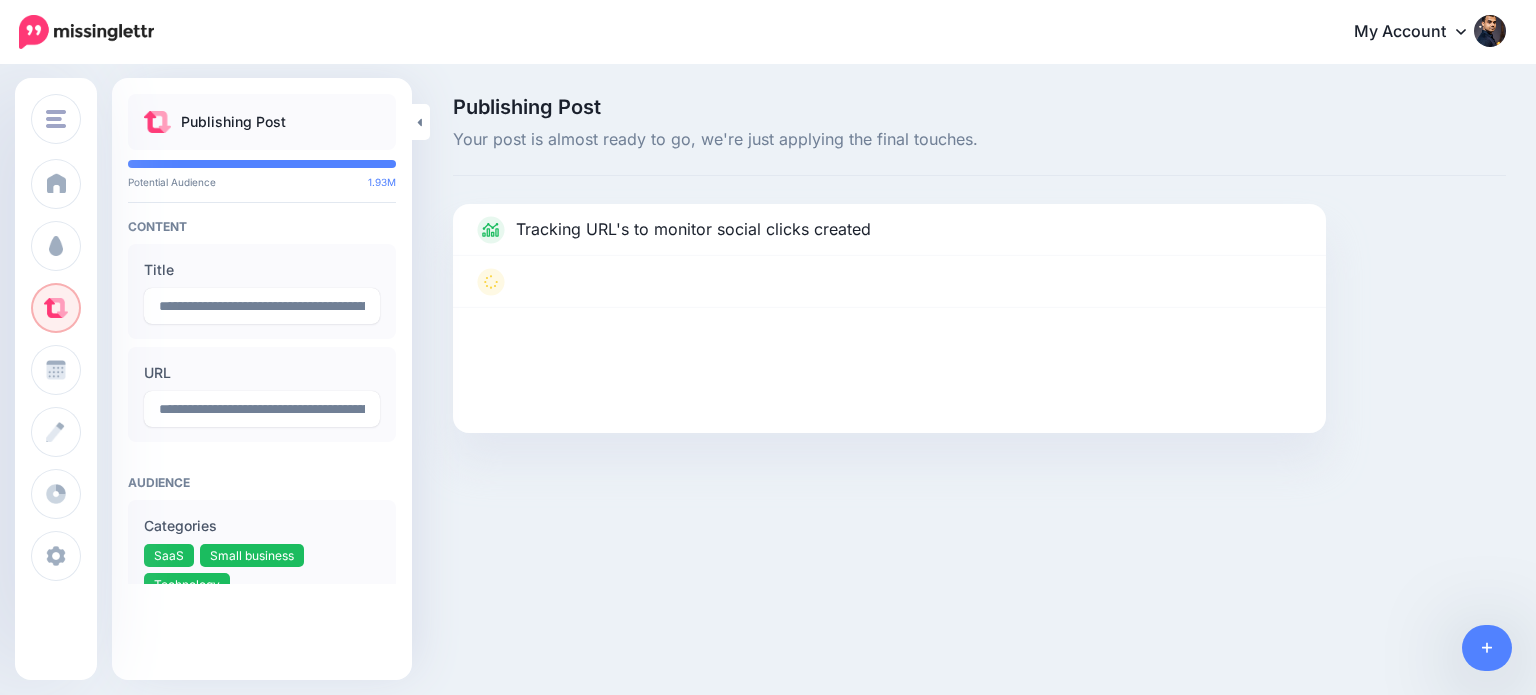 scroll, scrollTop: 0, scrollLeft: 0, axis: both 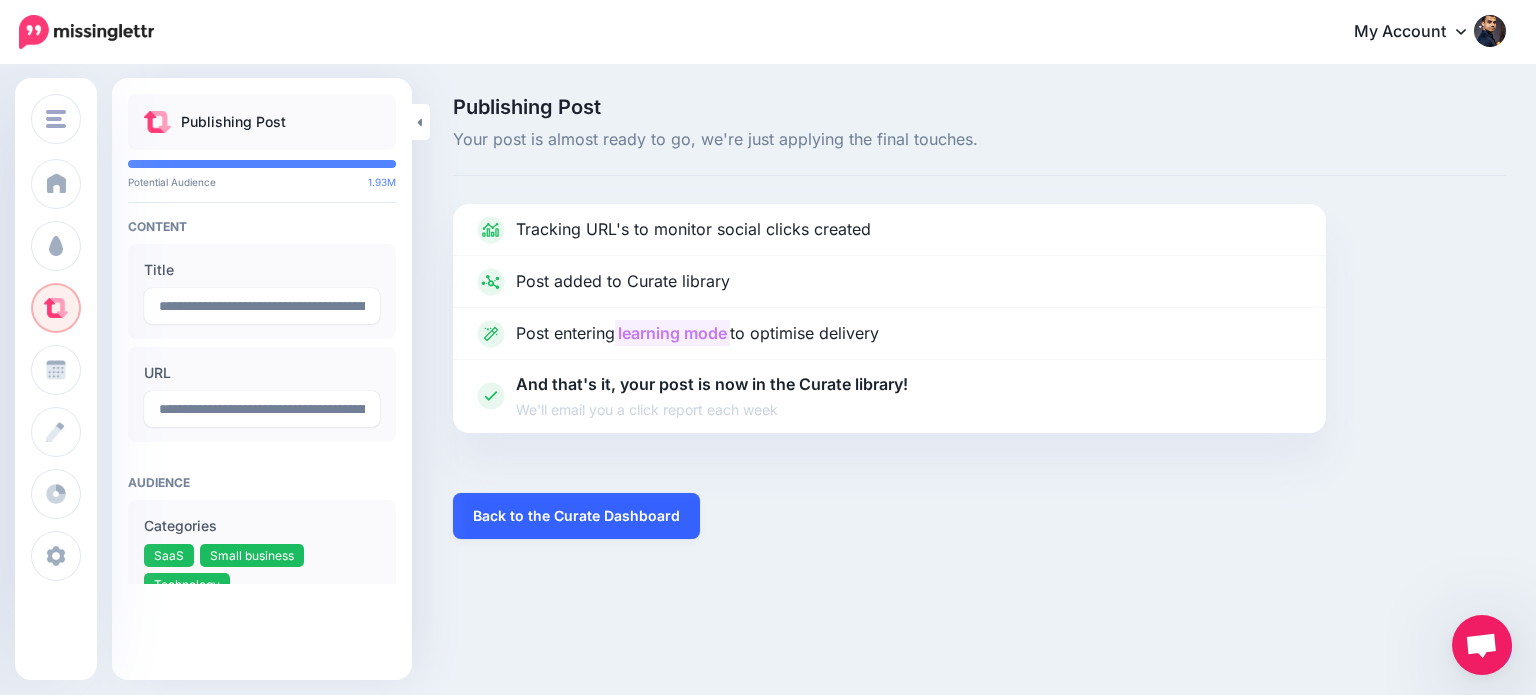 click on "Back to the Curate Dashboard" at bounding box center (576, 516) 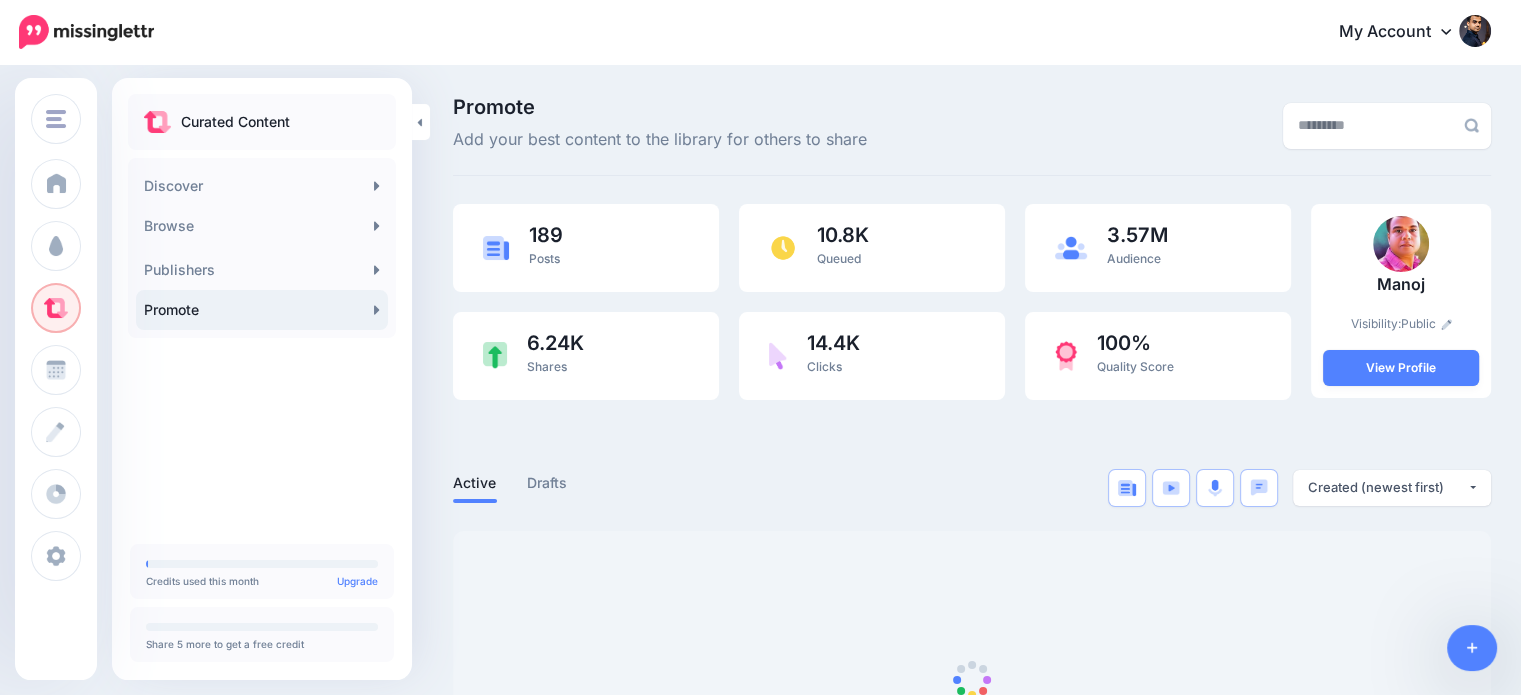 scroll, scrollTop: 0, scrollLeft: 0, axis: both 